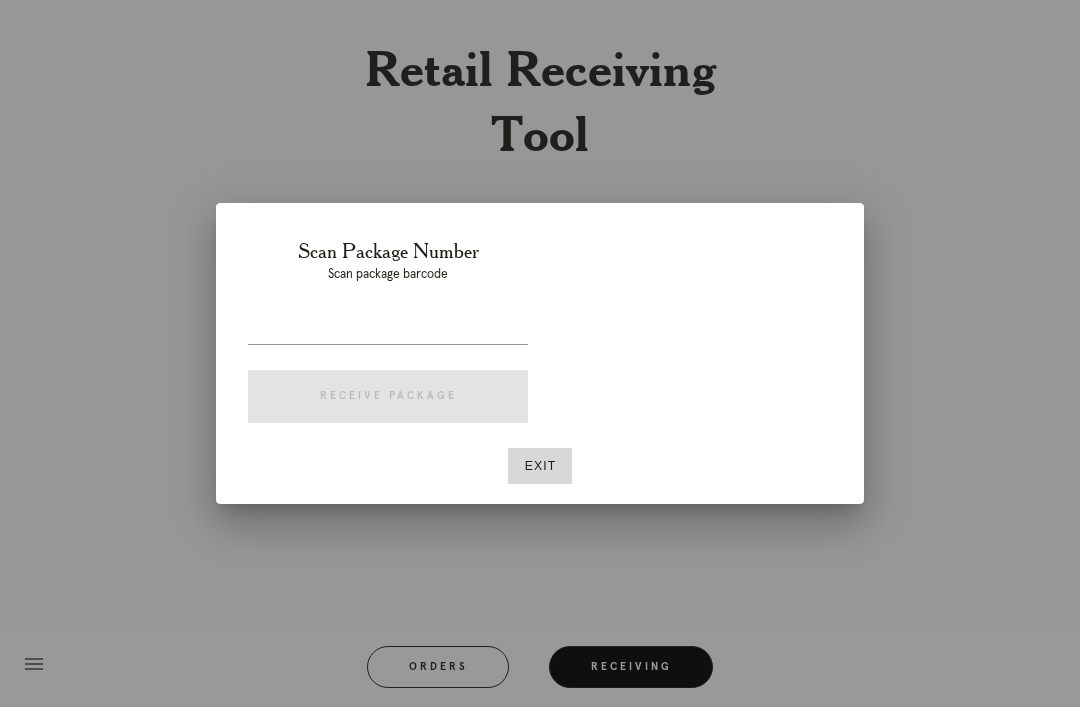 scroll, scrollTop: 0, scrollLeft: 0, axis: both 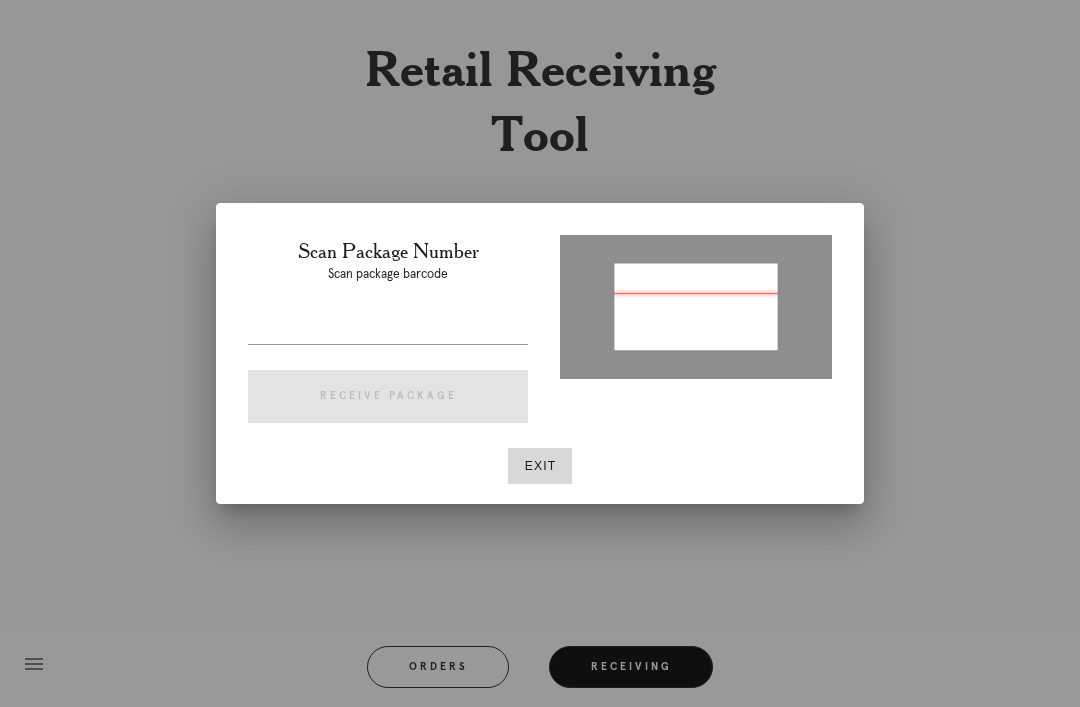 type on "P880460264730214" 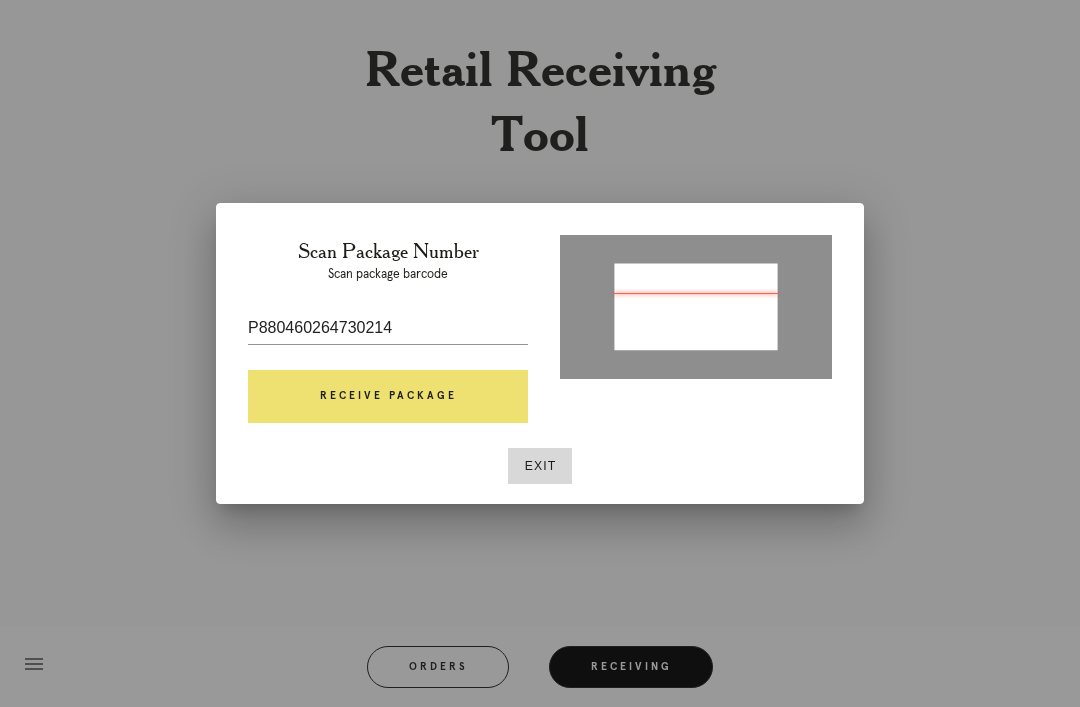 click on "Receive Package" at bounding box center [388, 397] 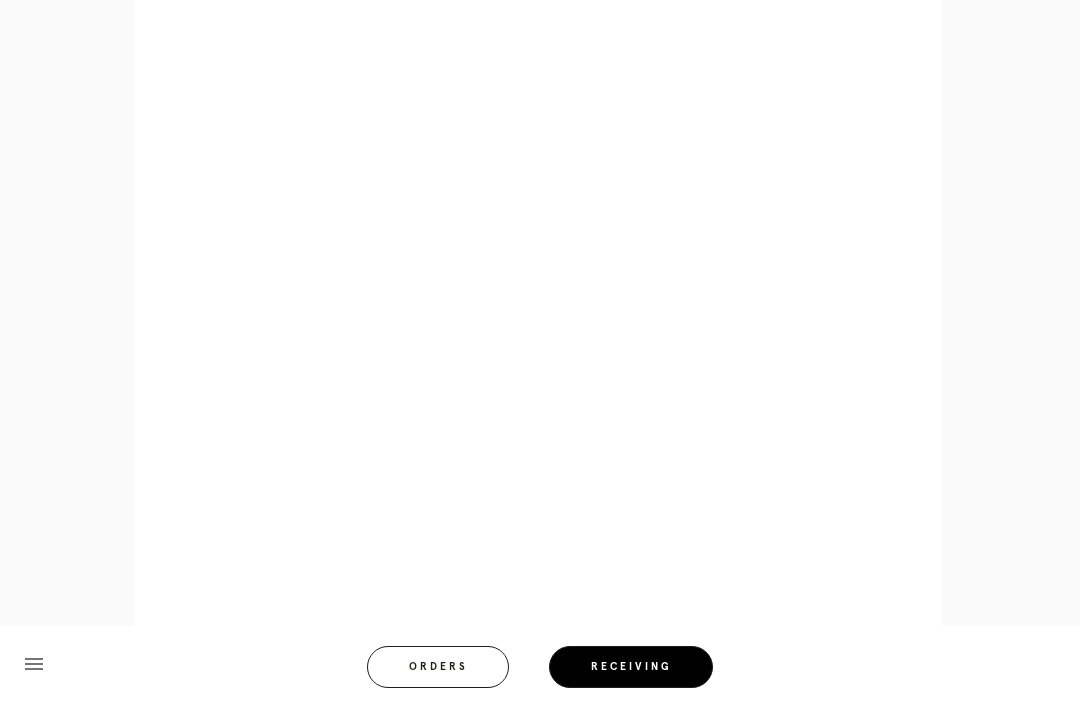 scroll, scrollTop: 1028, scrollLeft: 0, axis: vertical 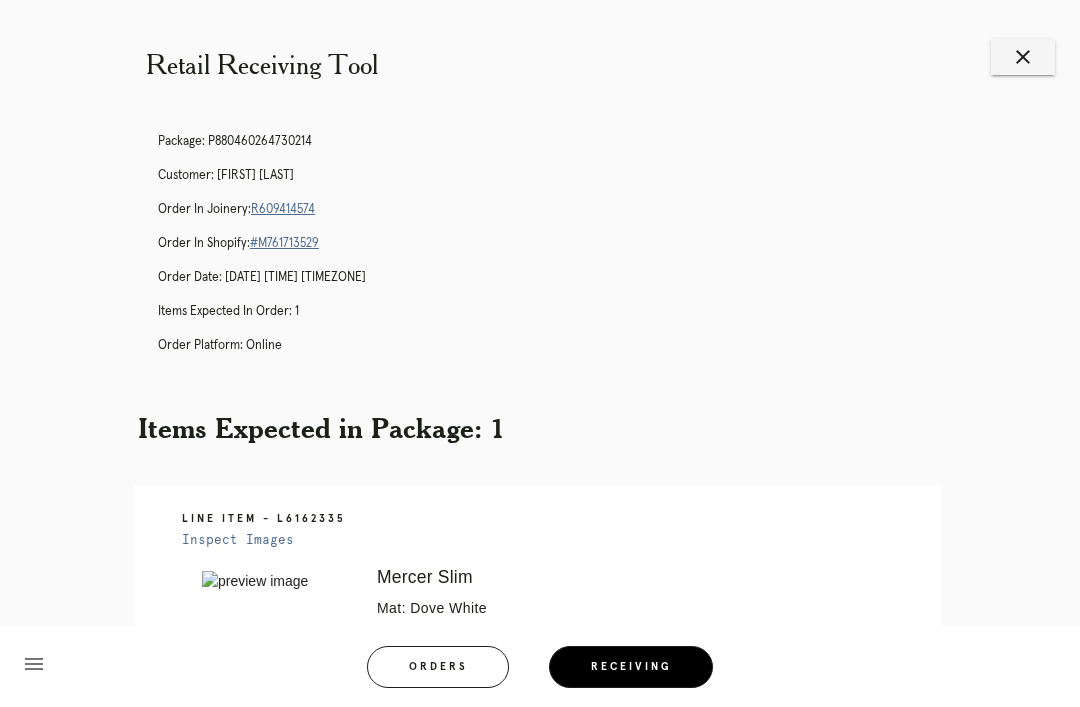 click on "close" at bounding box center (1023, 57) 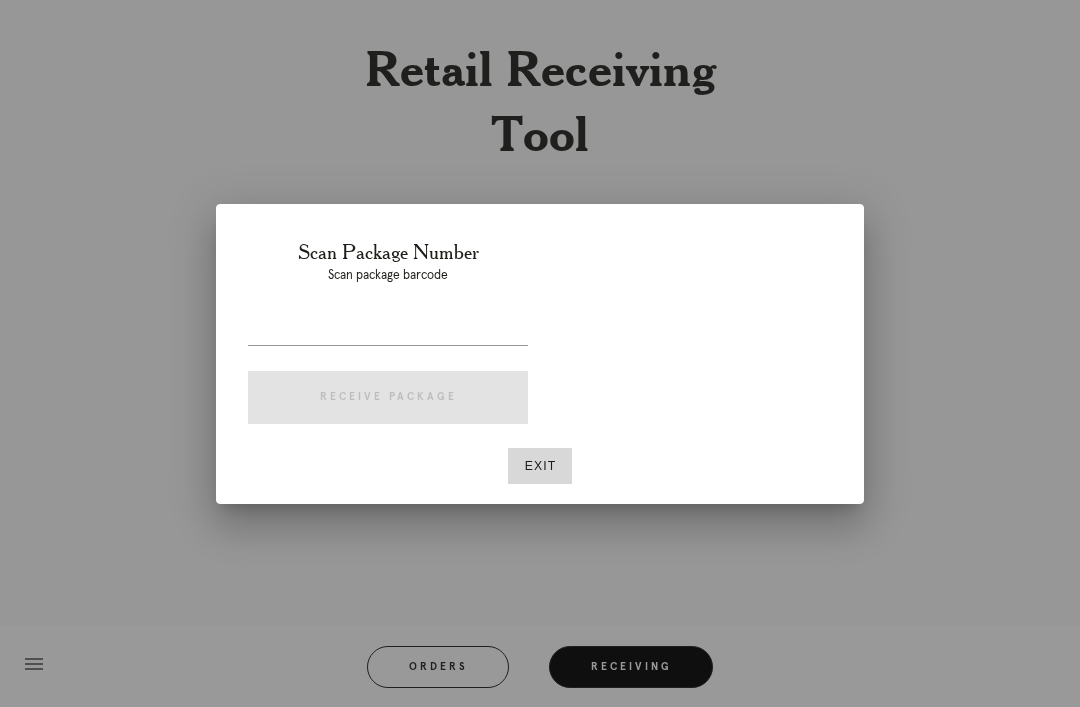 scroll, scrollTop: 0, scrollLeft: 0, axis: both 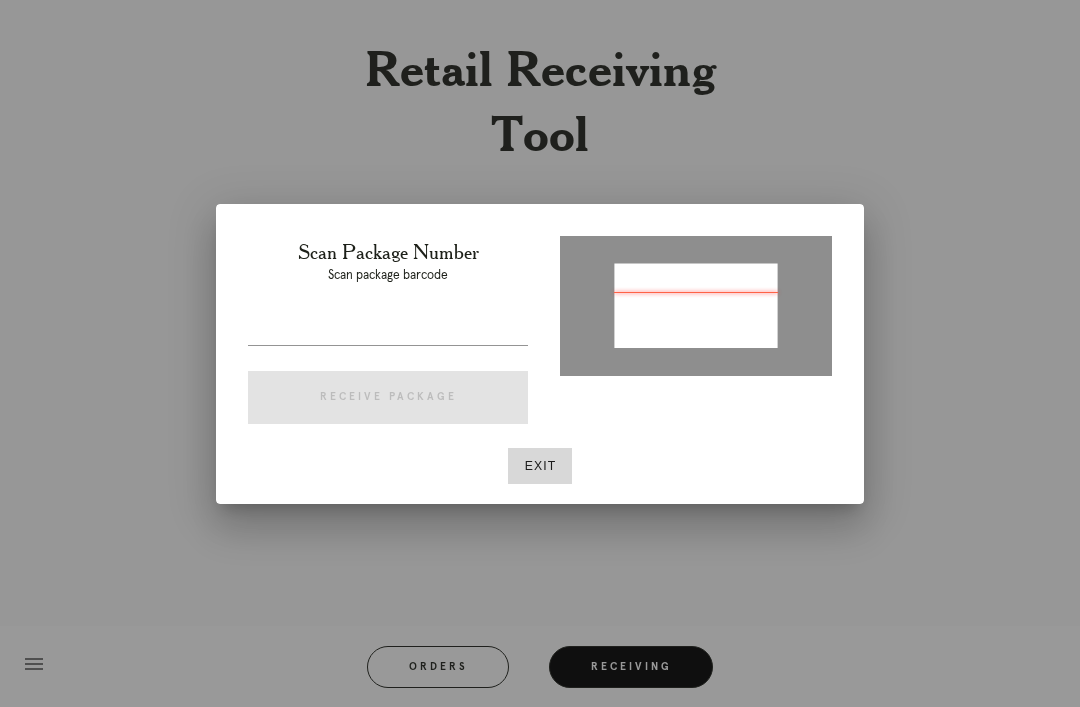 type on "P292322844530008" 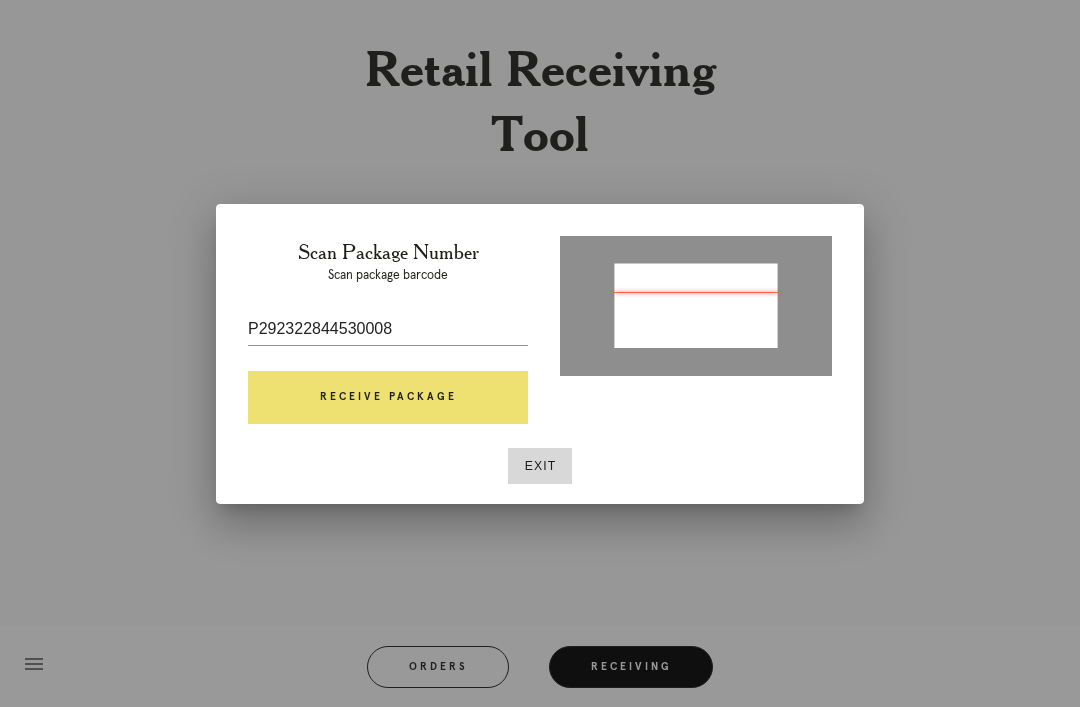 click on "Receive Package" at bounding box center [388, 398] 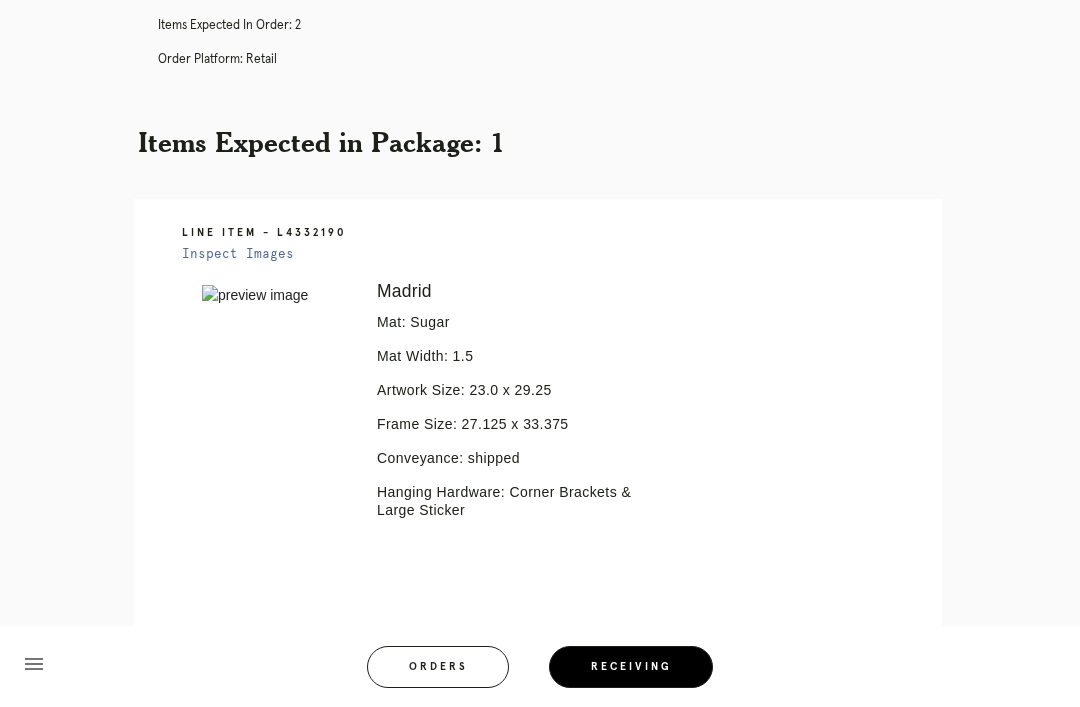 scroll, scrollTop: 346, scrollLeft: 0, axis: vertical 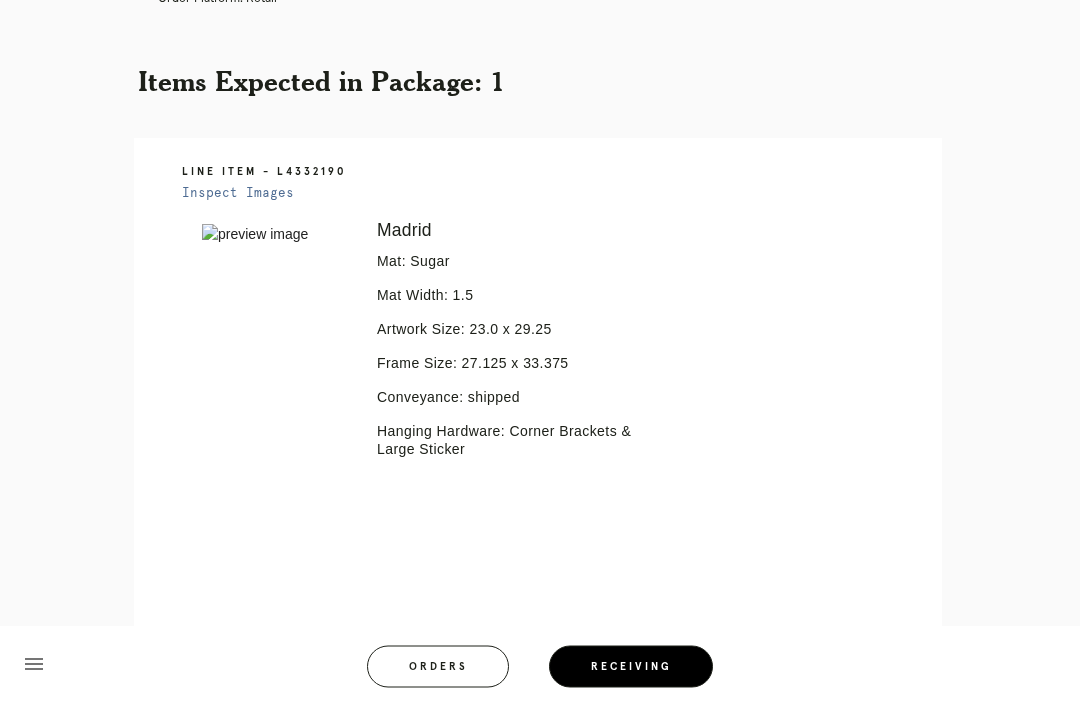 click on "Error retreiving frame spec #9768344" at bounding box center (275, 368) 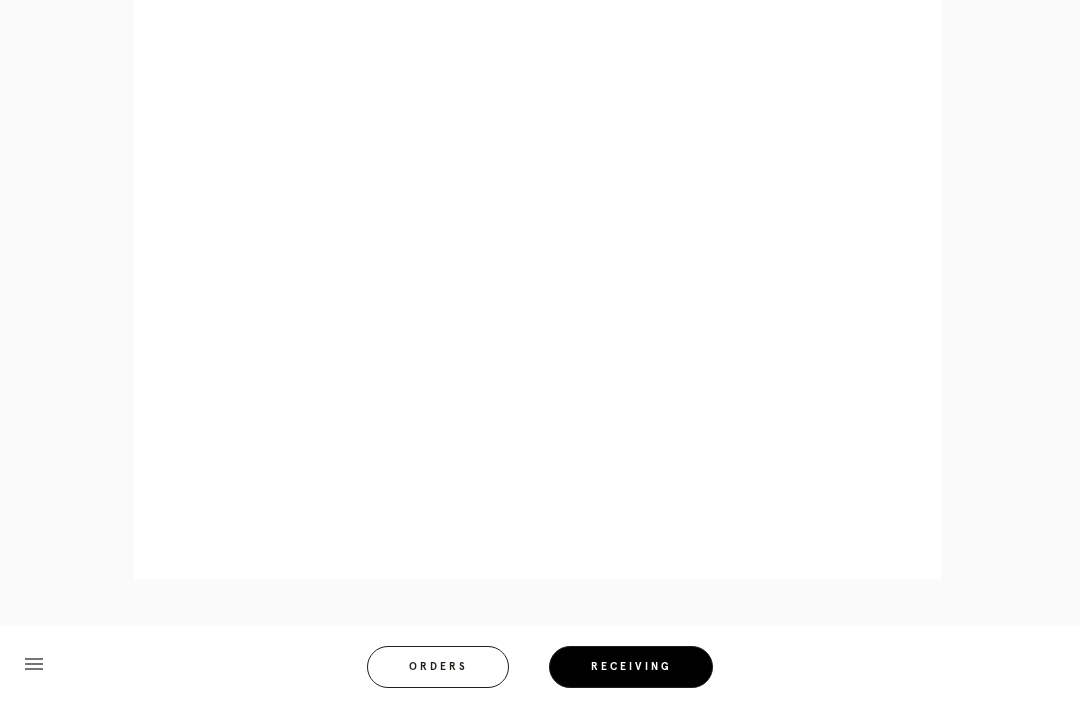 scroll, scrollTop: 858, scrollLeft: 0, axis: vertical 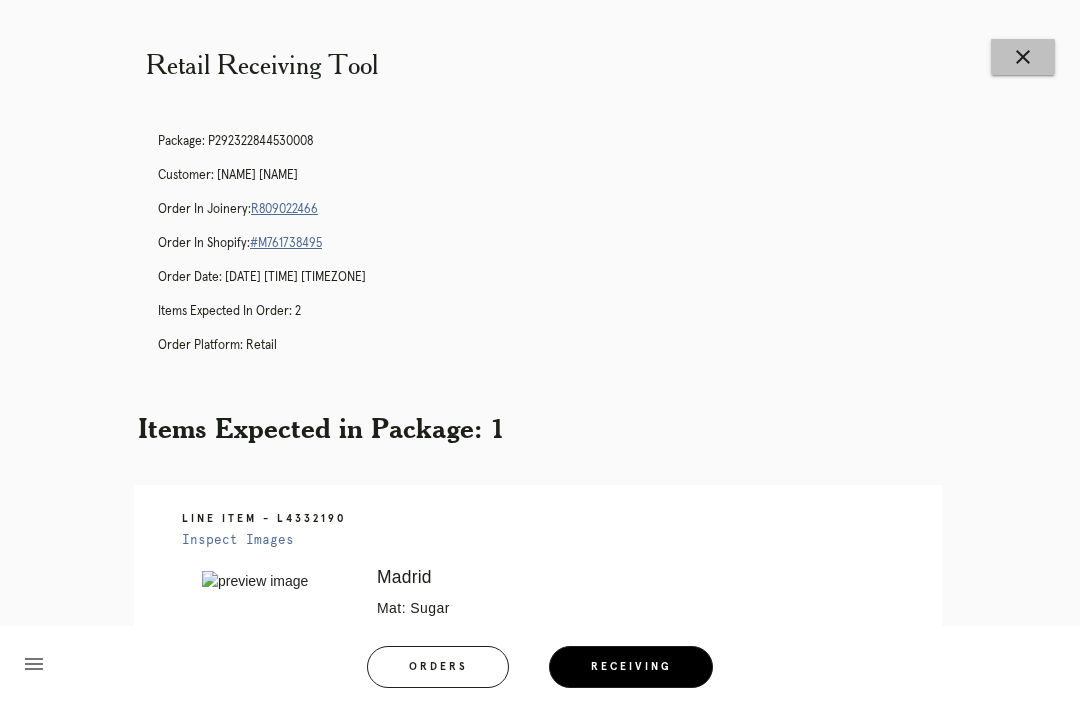 click on "close" at bounding box center (1023, 57) 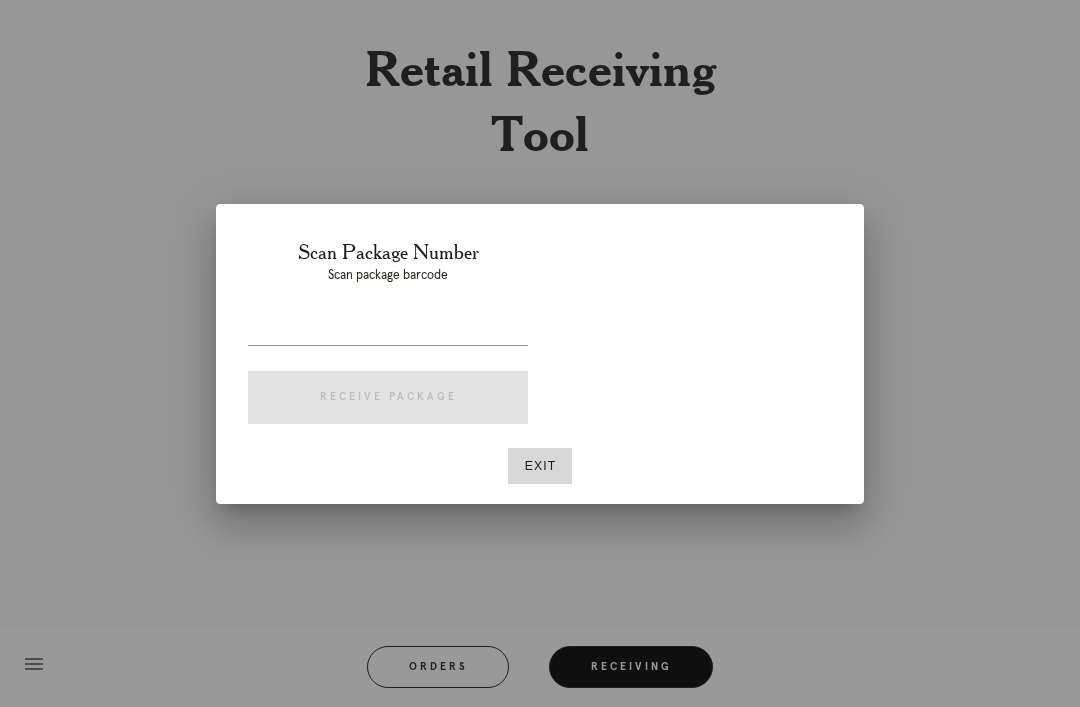 scroll, scrollTop: 0, scrollLeft: 0, axis: both 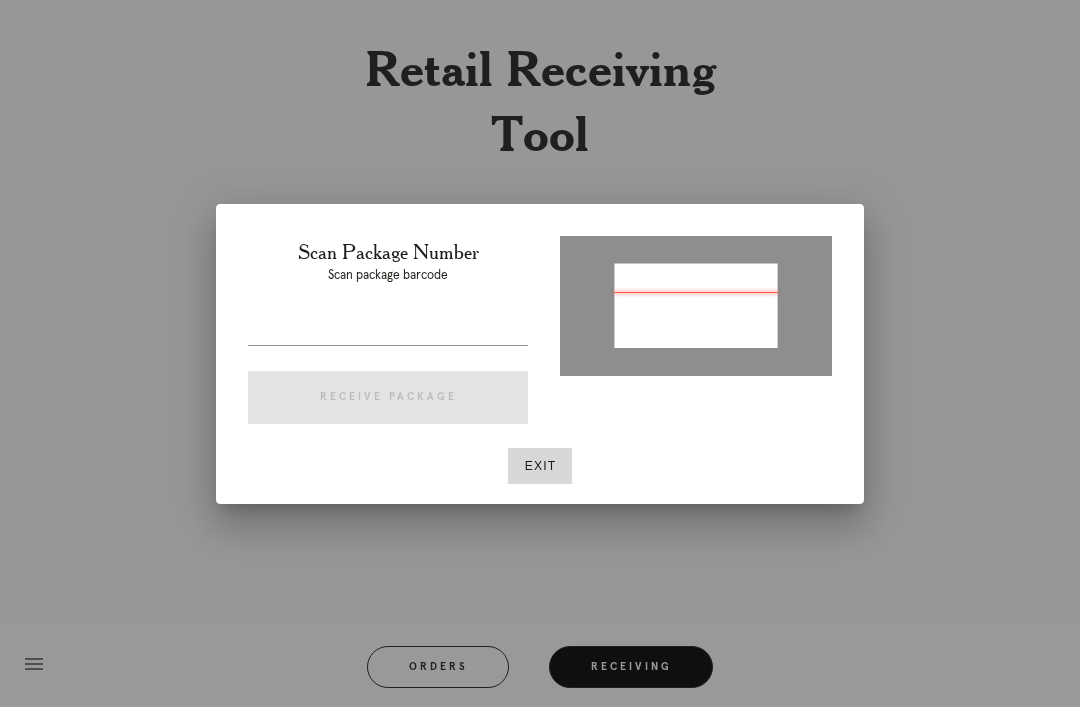 type on "P289756063330848" 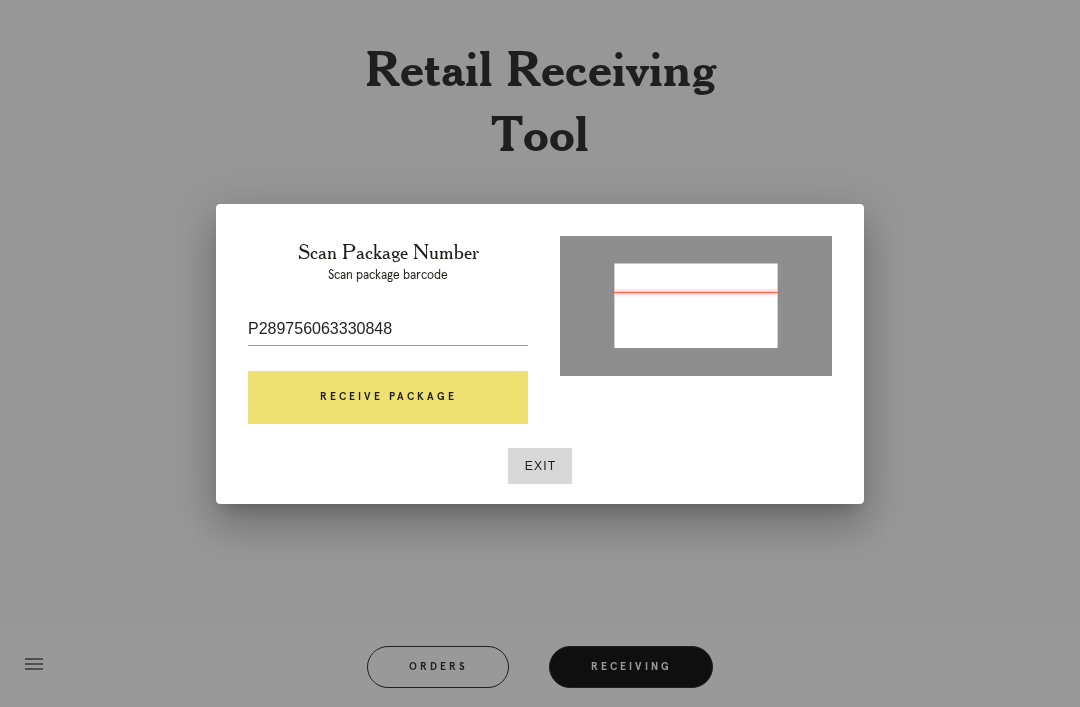 click on "Receive Package" at bounding box center [388, 398] 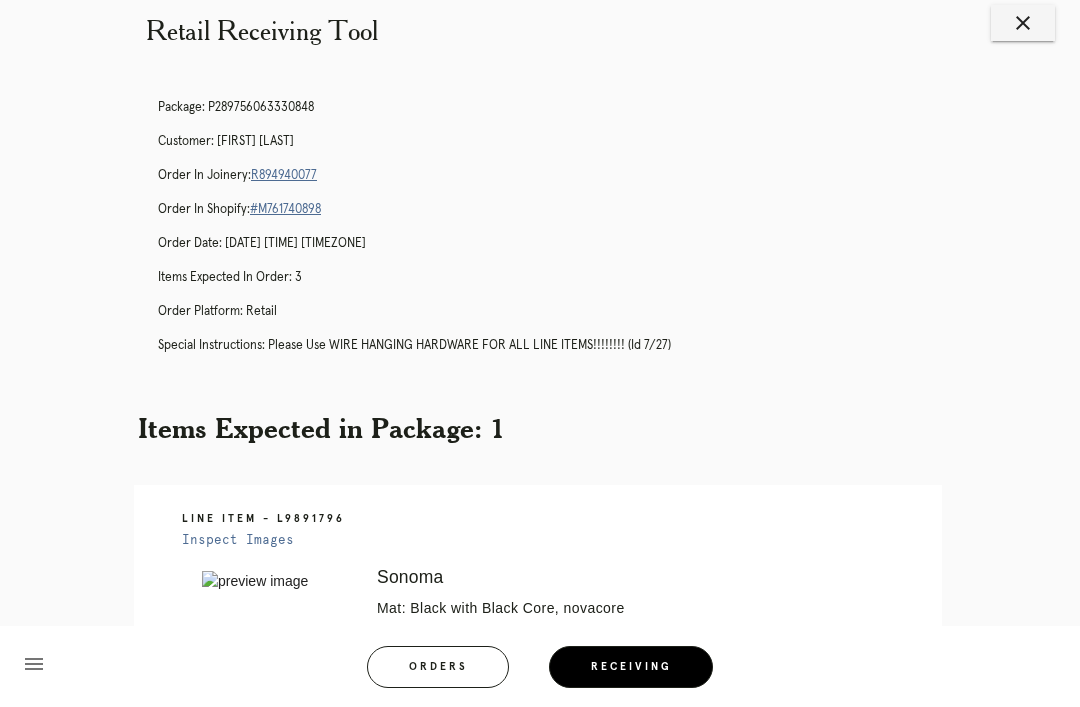 scroll, scrollTop: 0, scrollLeft: 0, axis: both 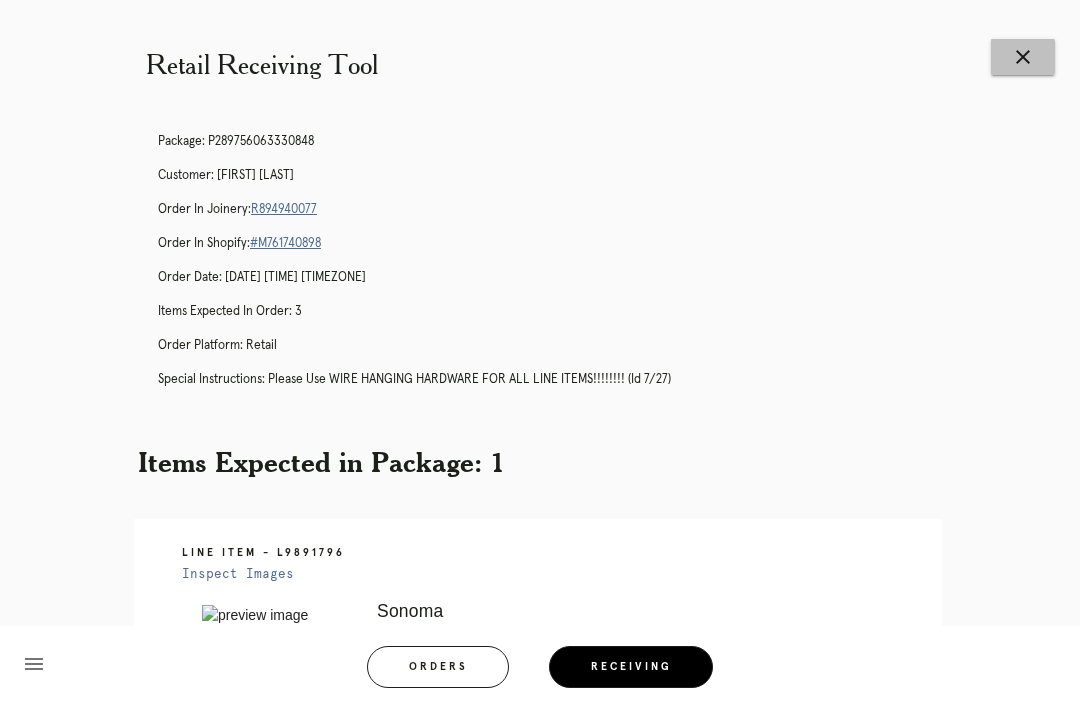 click on "close" at bounding box center [1023, 57] 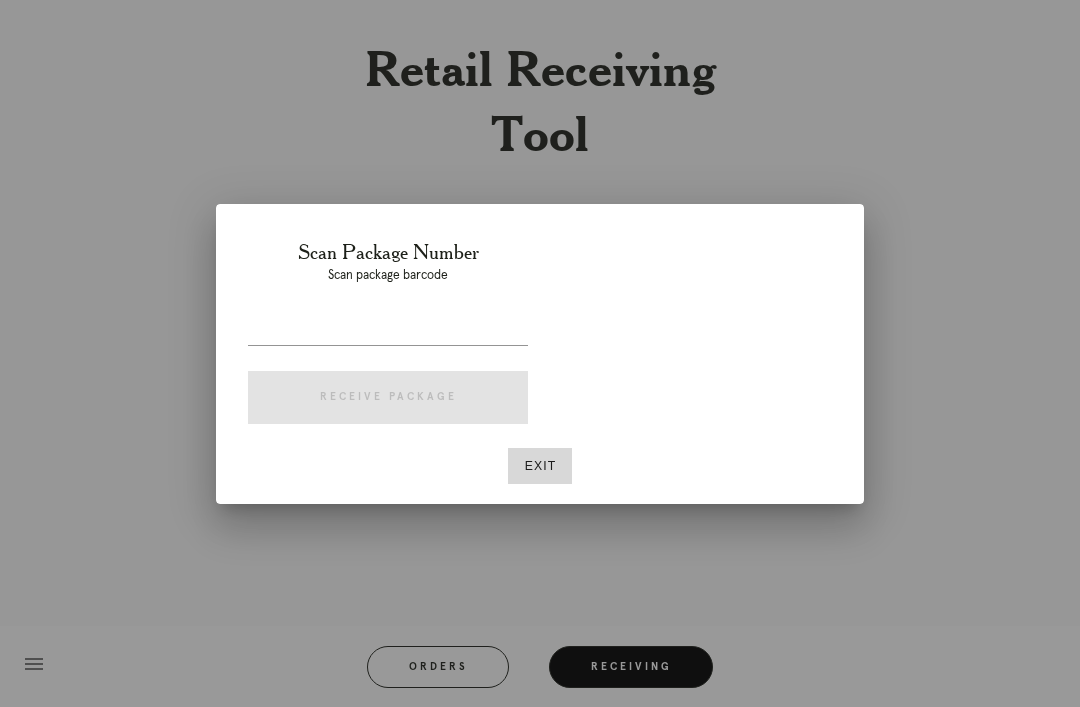 scroll, scrollTop: 0, scrollLeft: 0, axis: both 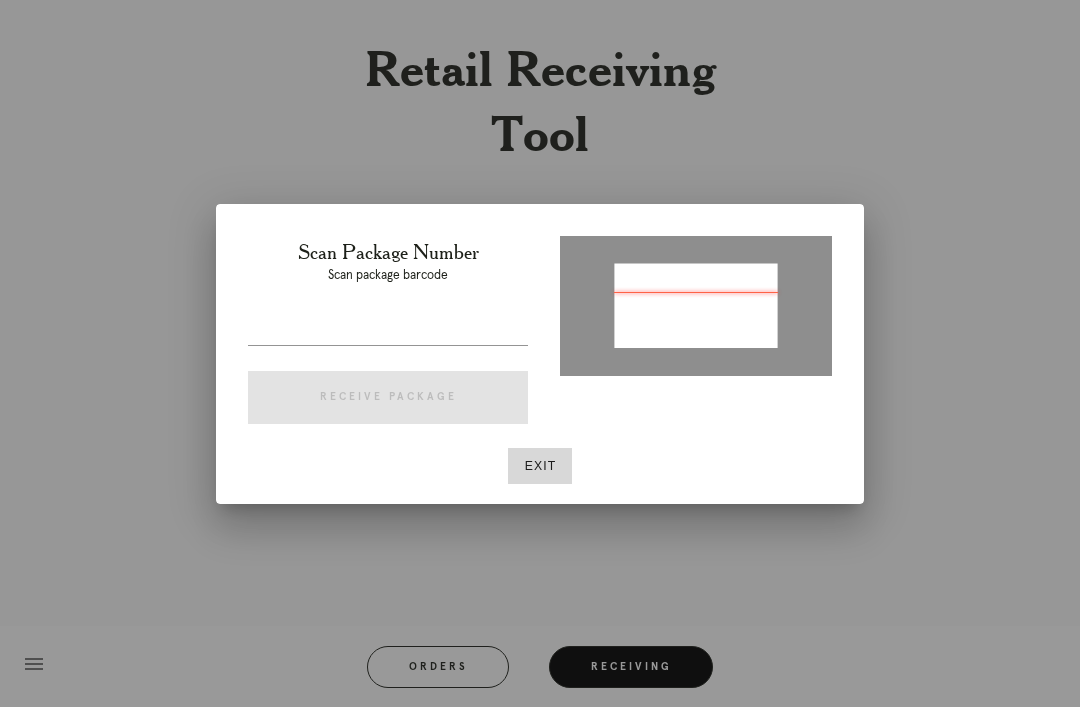 type on "[ID]" 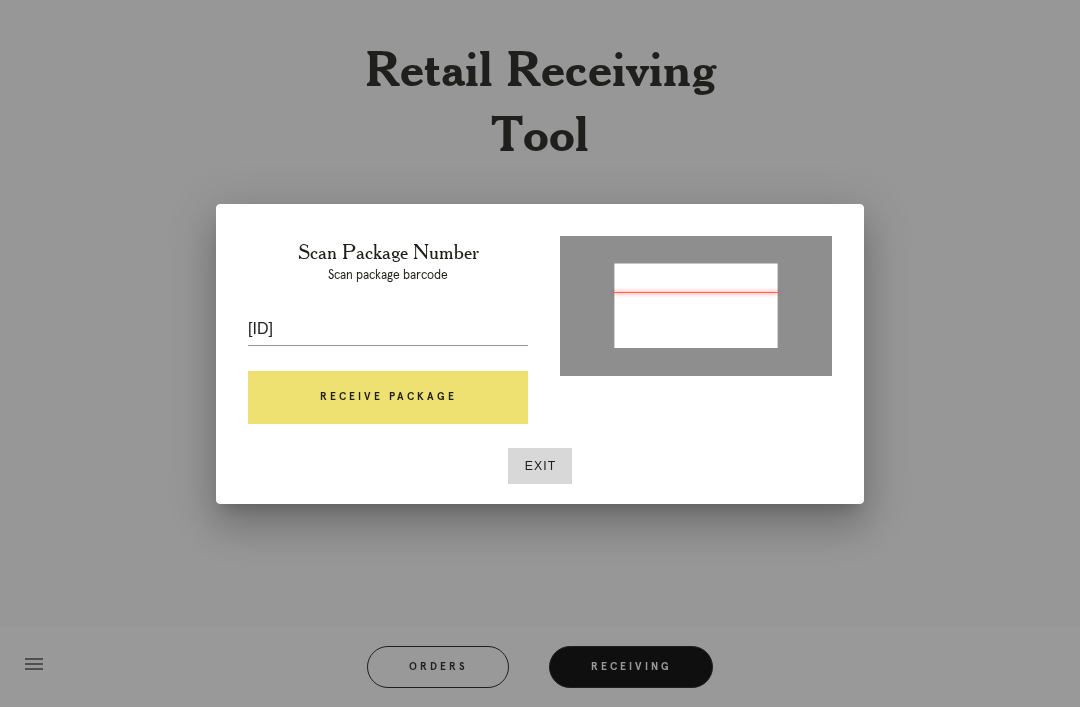 click on "Receive Package" at bounding box center [388, 398] 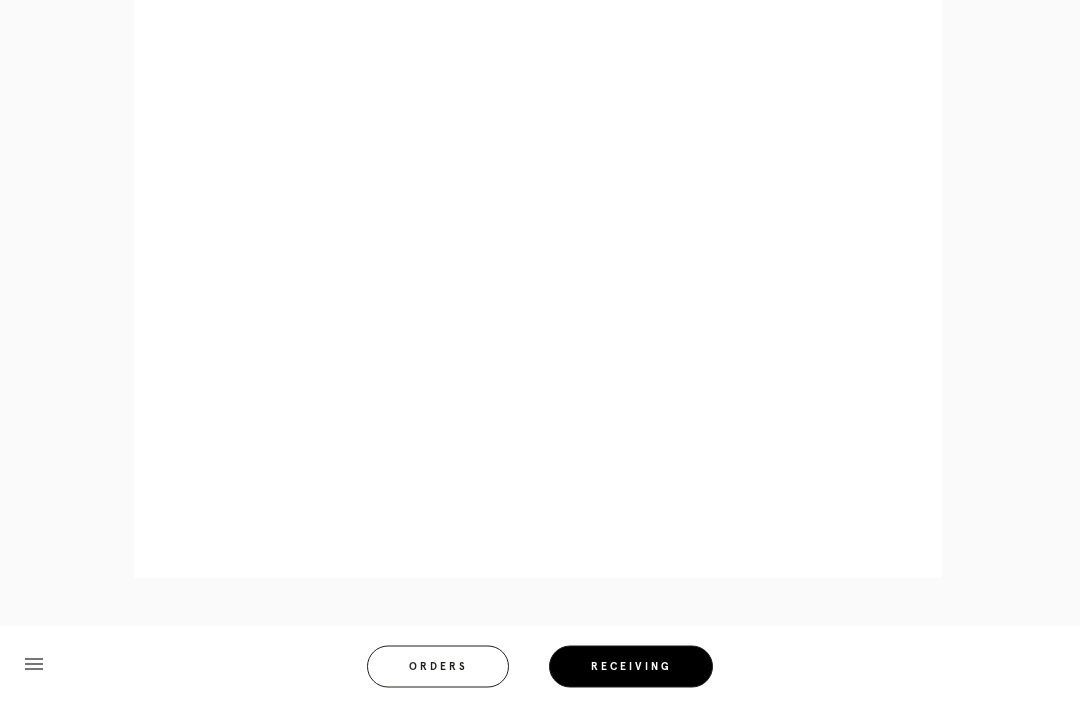 scroll, scrollTop: 1104, scrollLeft: 0, axis: vertical 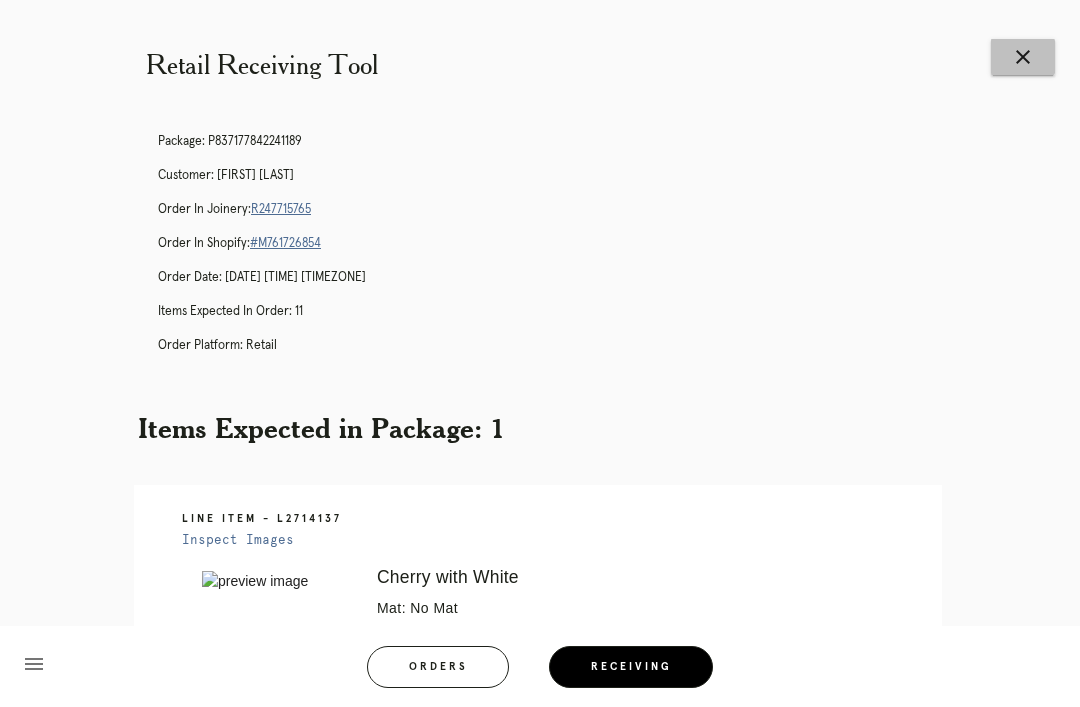 click on "close" at bounding box center (1023, 57) 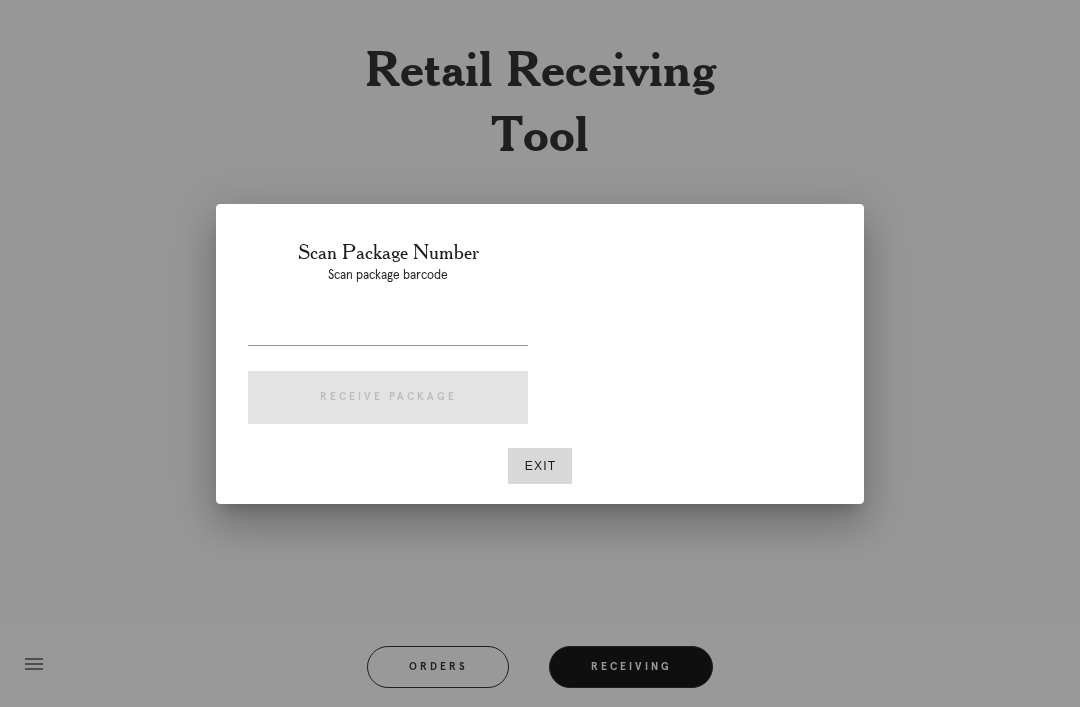 scroll, scrollTop: 0, scrollLeft: 0, axis: both 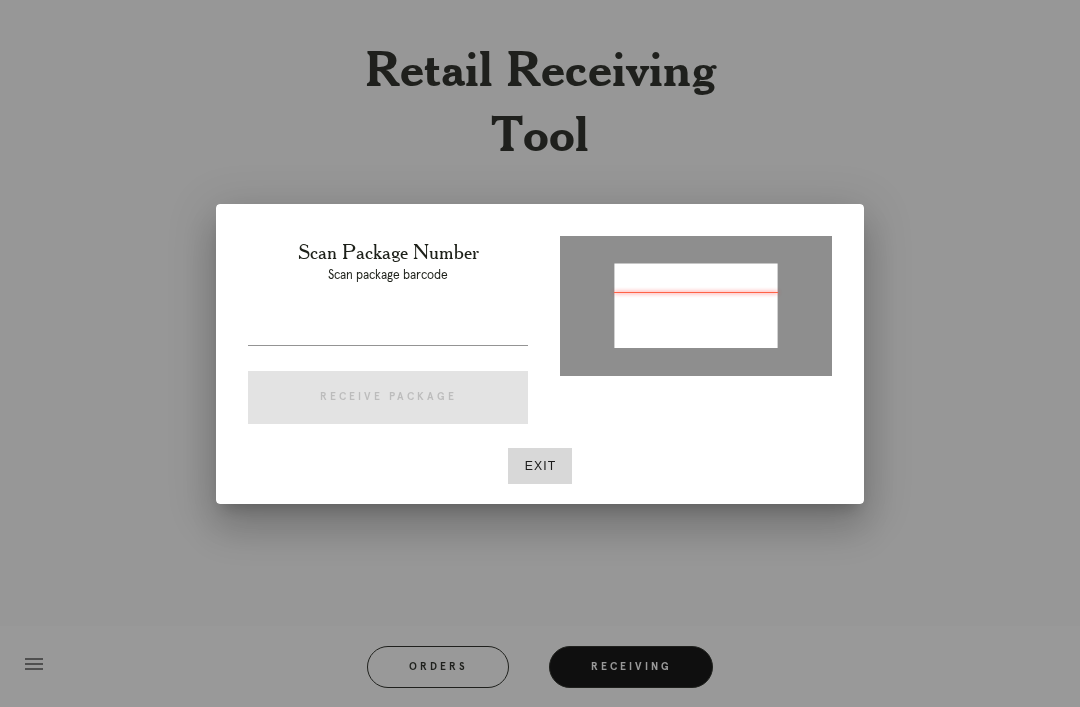 type on "[PRODUCT_ID]" 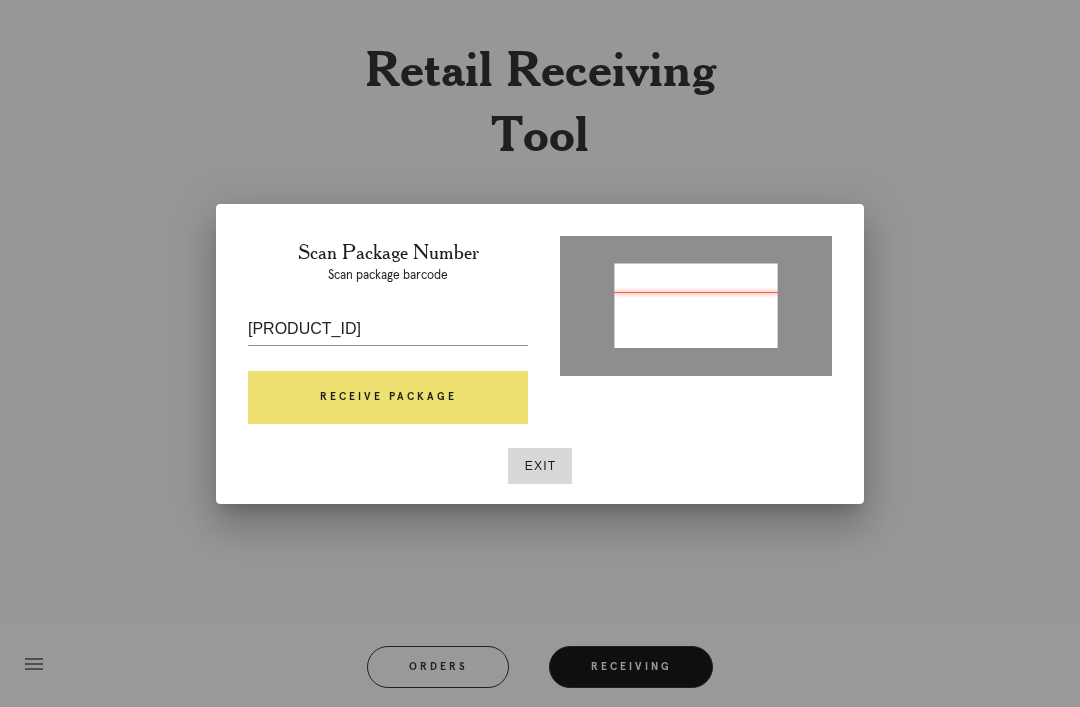 click on "Receive Package" at bounding box center [388, 398] 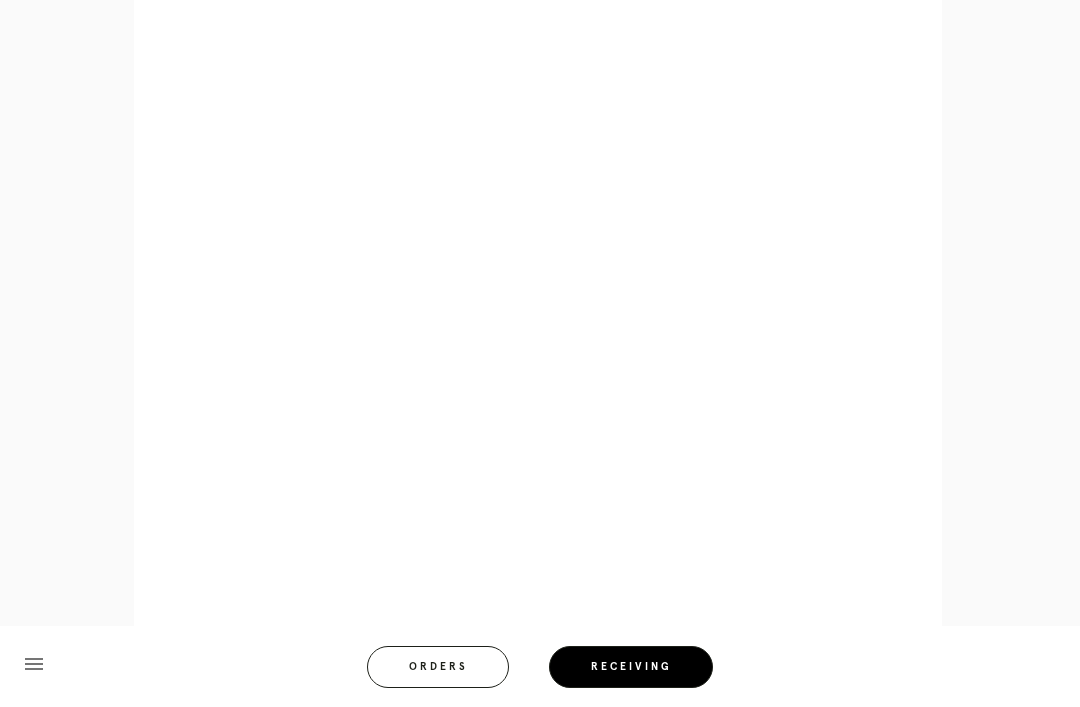 scroll, scrollTop: 944, scrollLeft: 0, axis: vertical 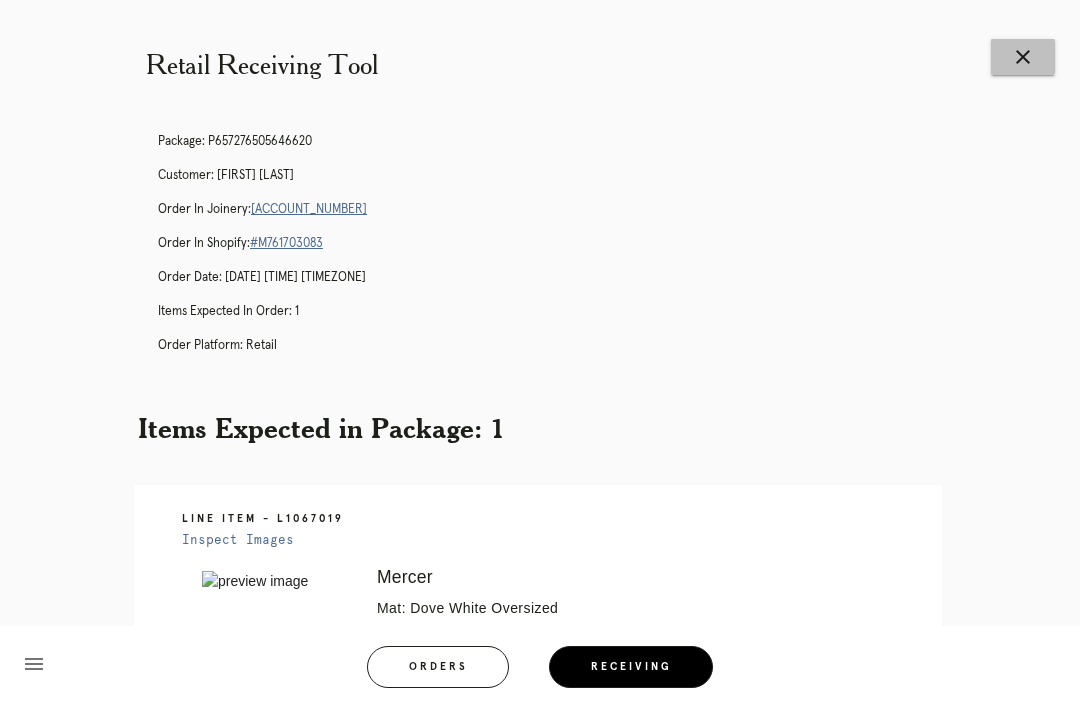 click on "close" at bounding box center (1023, 57) 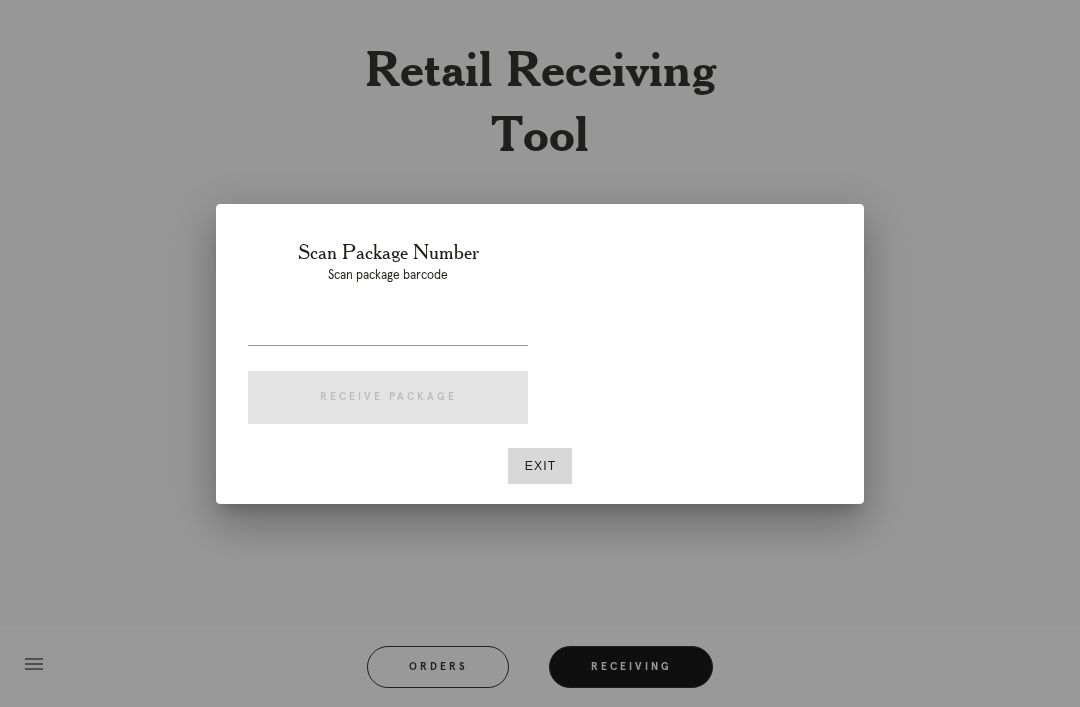 scroll, scrollTop: 0, scrollLeft: 0, axis: both 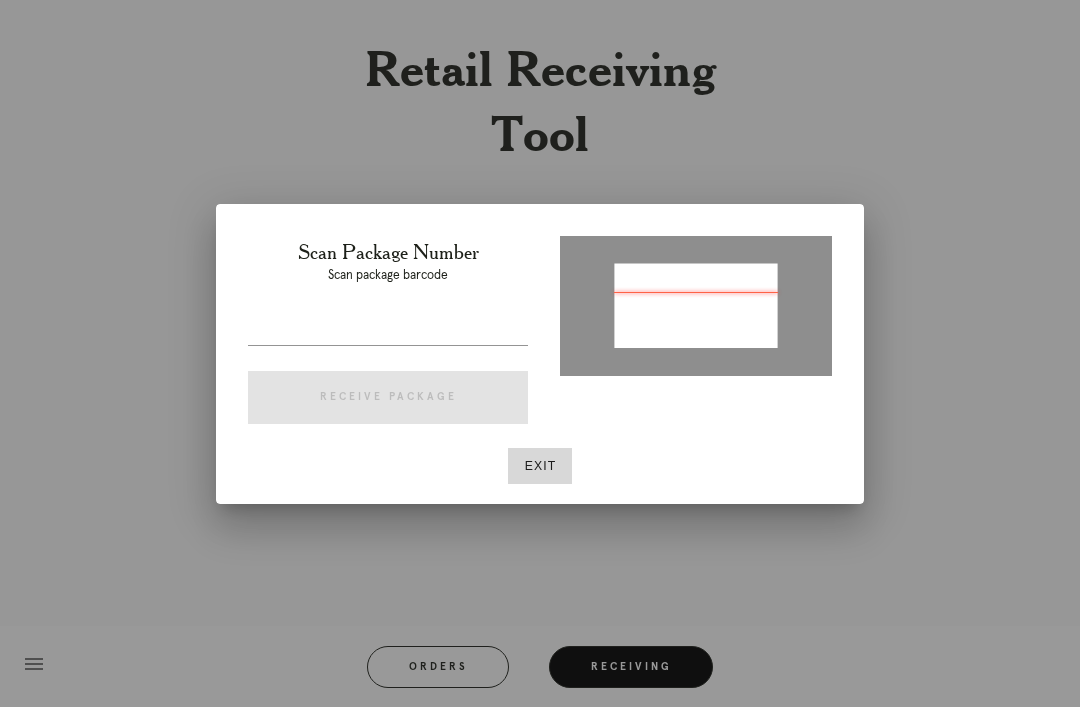 type on "[NUMBER]" 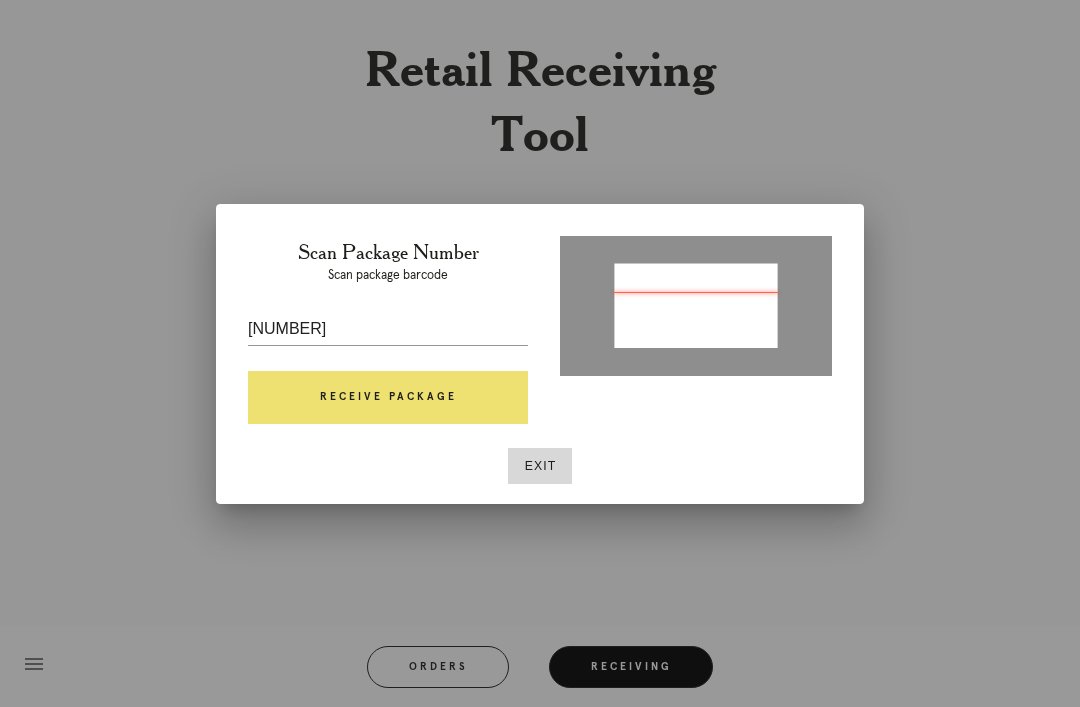 click on "Receive Package" at bounding box center [388, 398] 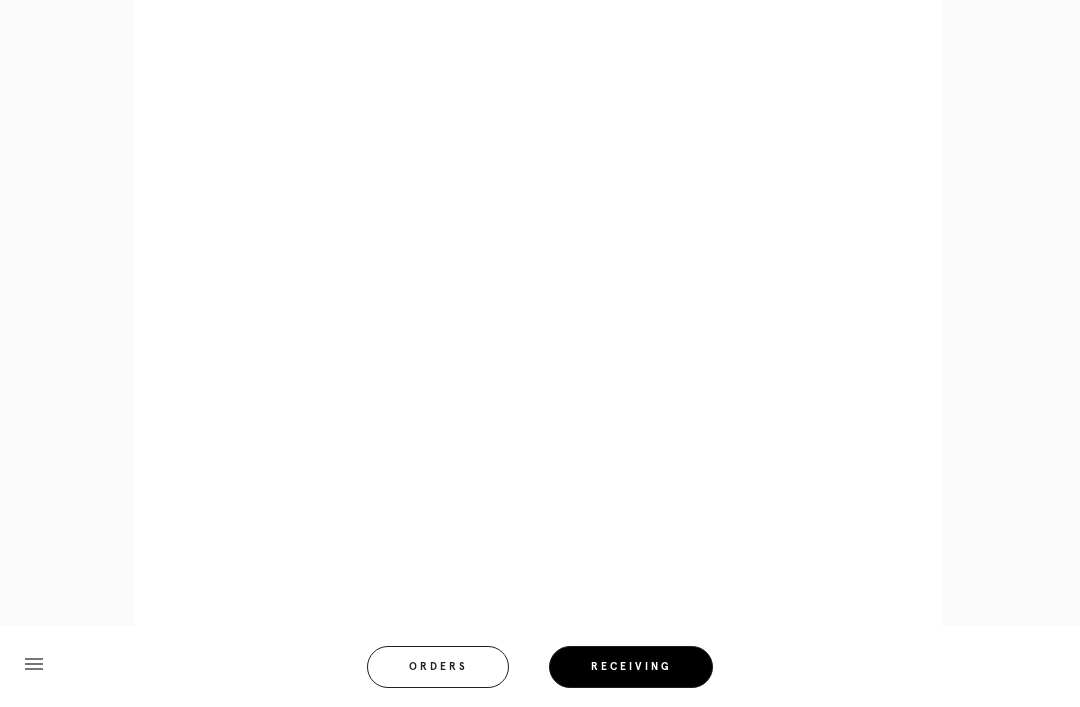 scroll, scrollTop: 858, scrollLeft: 0, axis: vertical 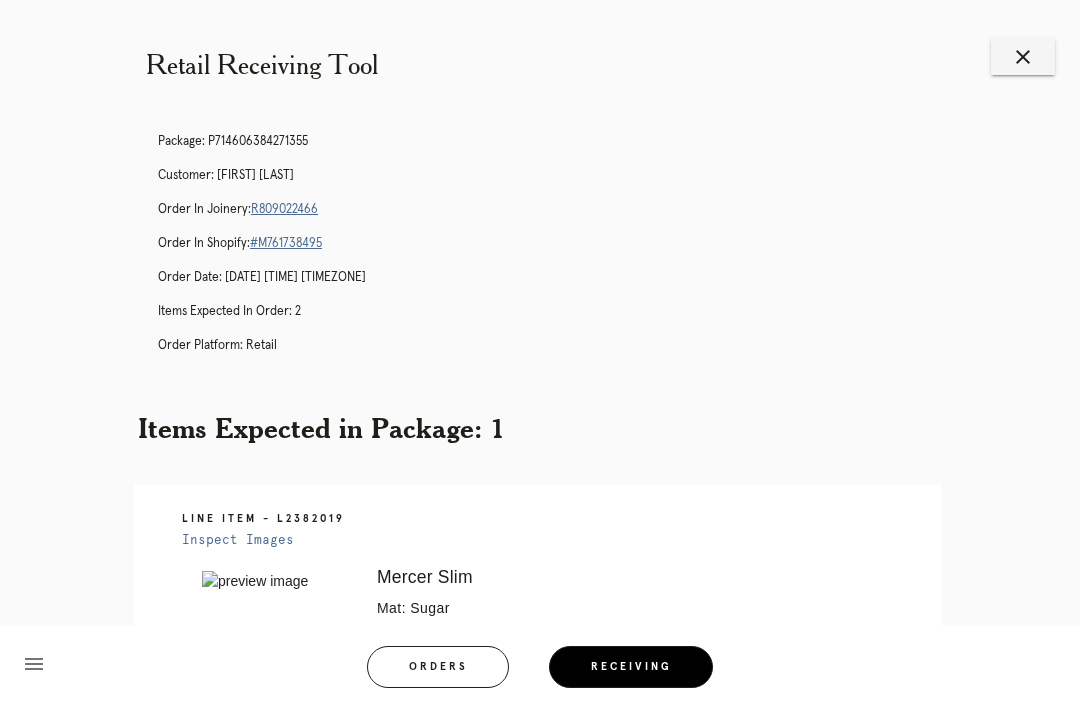 click on "close" at bounding box center [1023, 57] 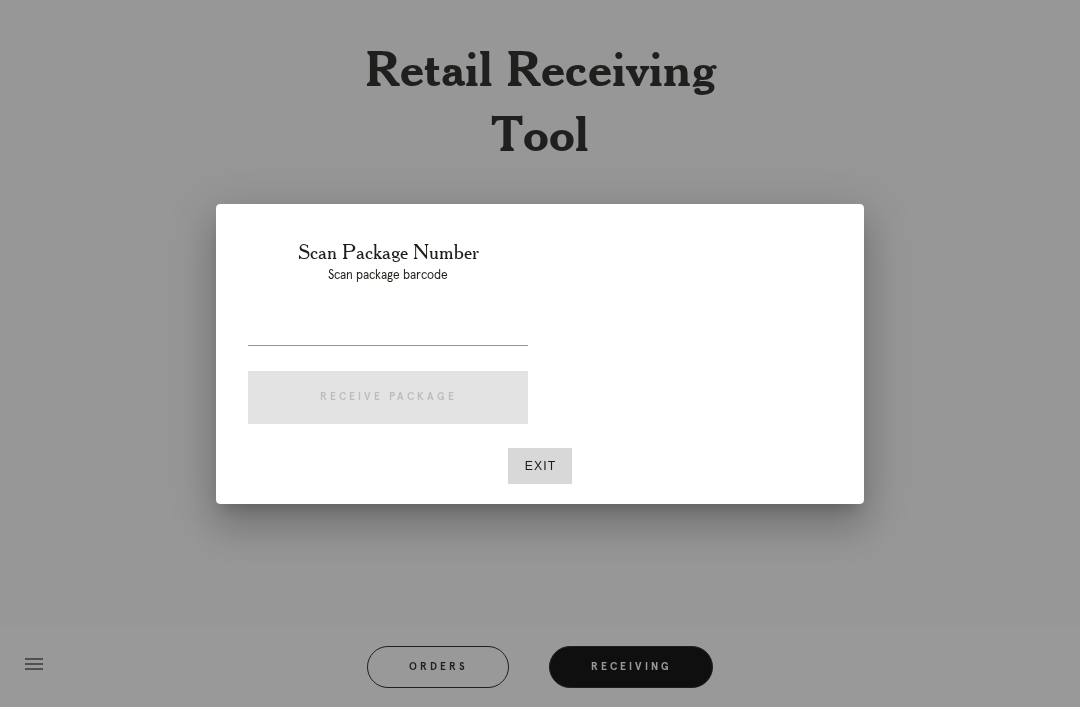 scroll, scrollTop: 0, scrollLeft: 0, axis: both 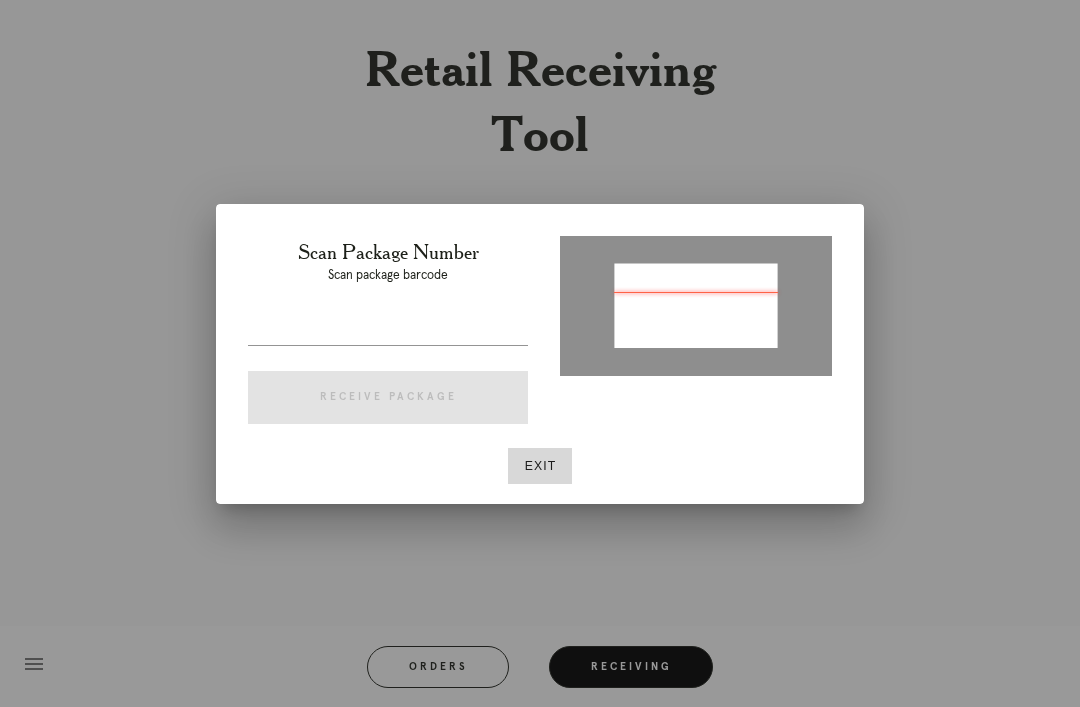 type on "[NUMBER]" 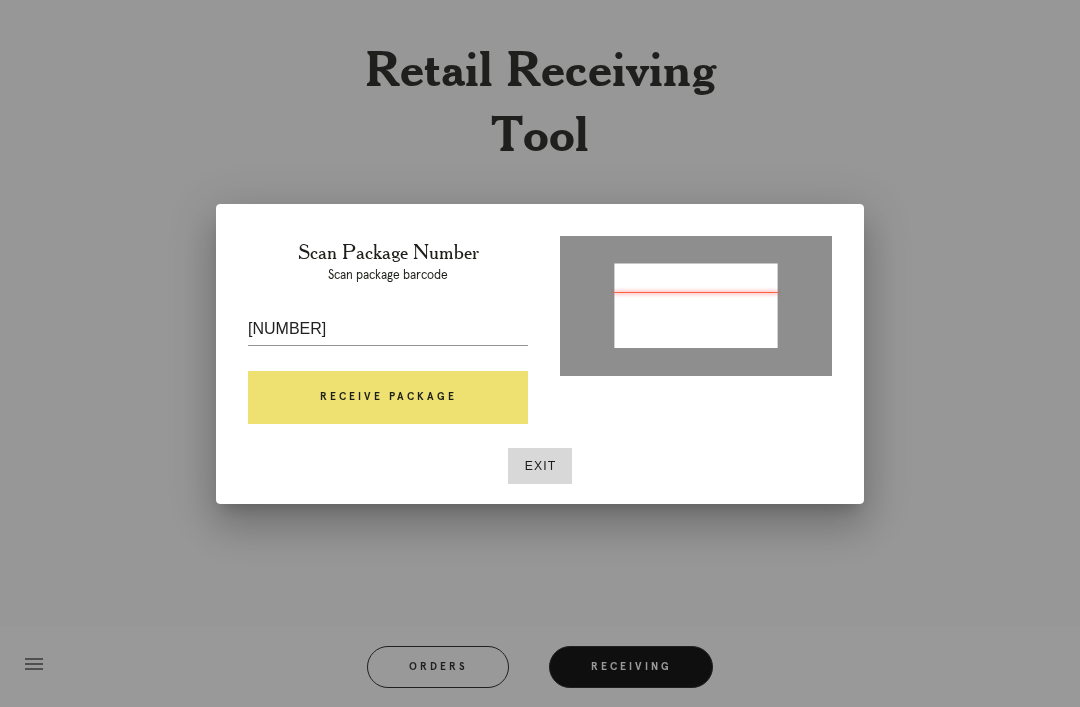 click on "Receive Package" at bounding box center (388, 398) 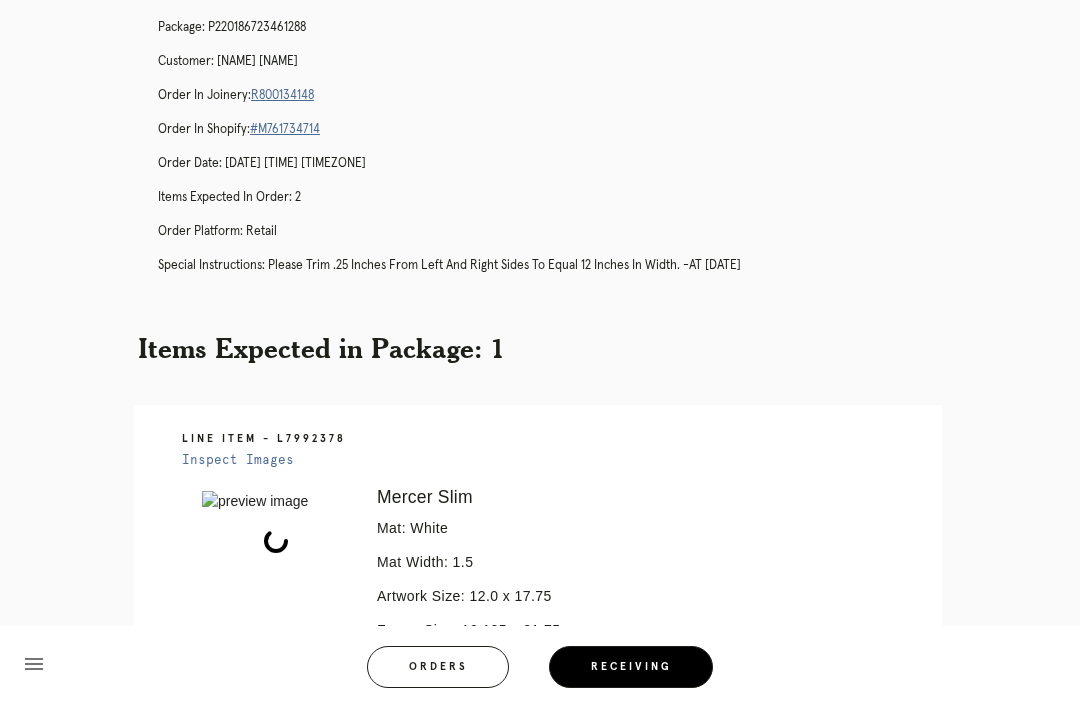 scroll, scrollTop: 0, scrollLeft: 0, axis: both 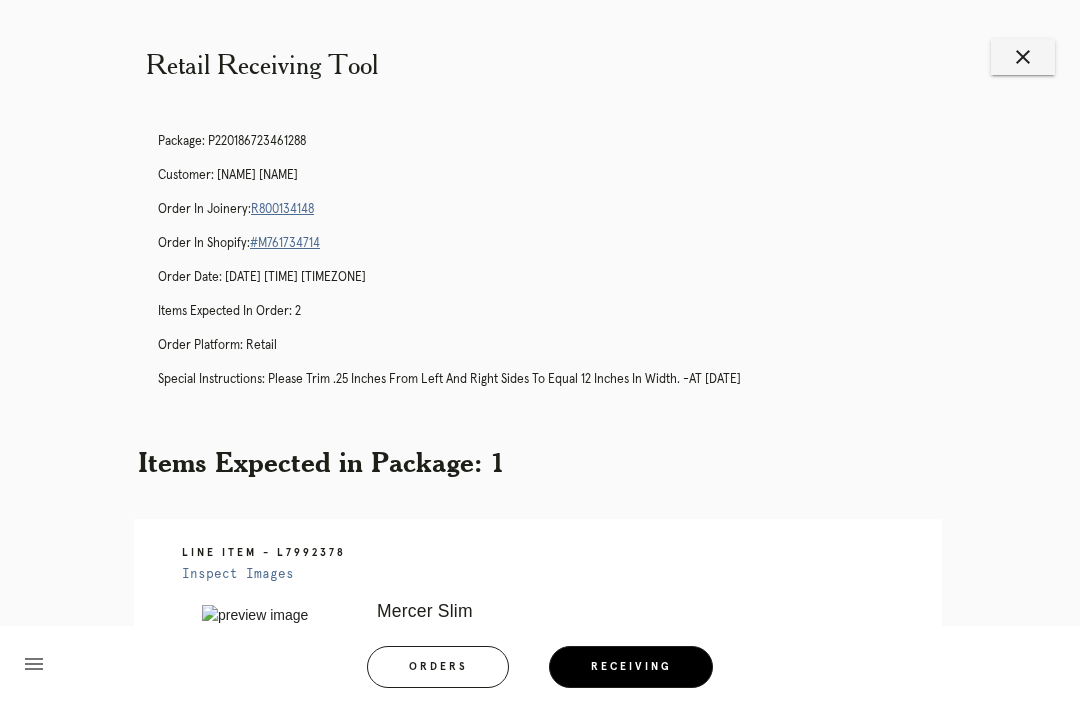 click on "R800134148" at bounding box center [282, 209] 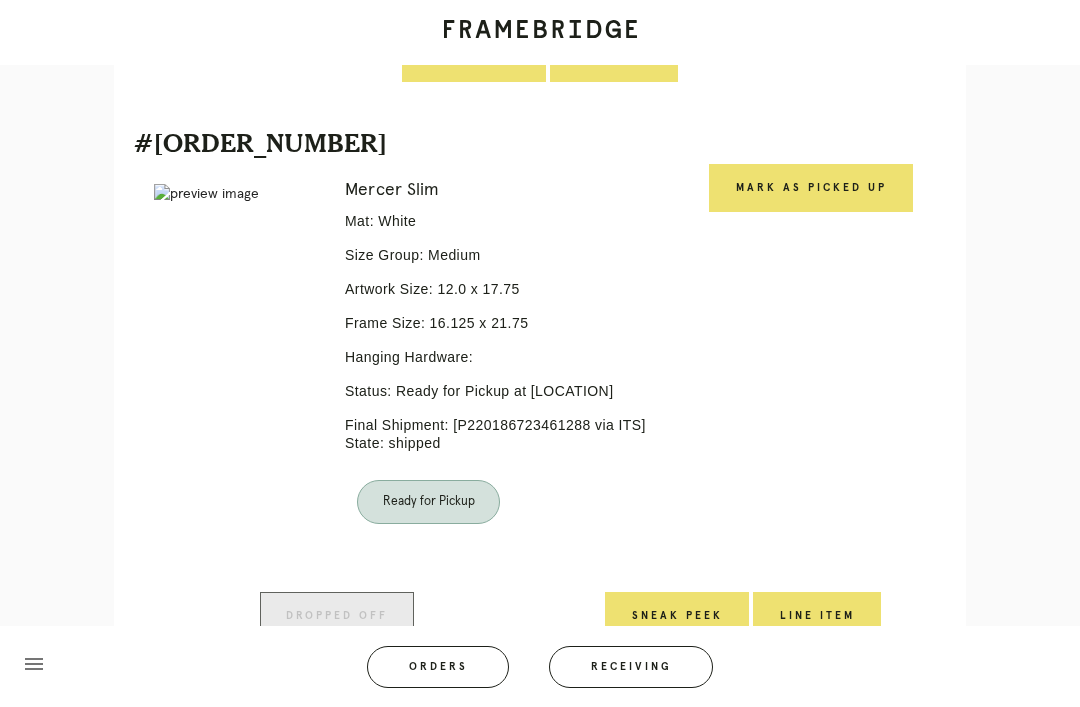 scroll, scrollTop: 958, scrollLeft: 0, axis: vertical 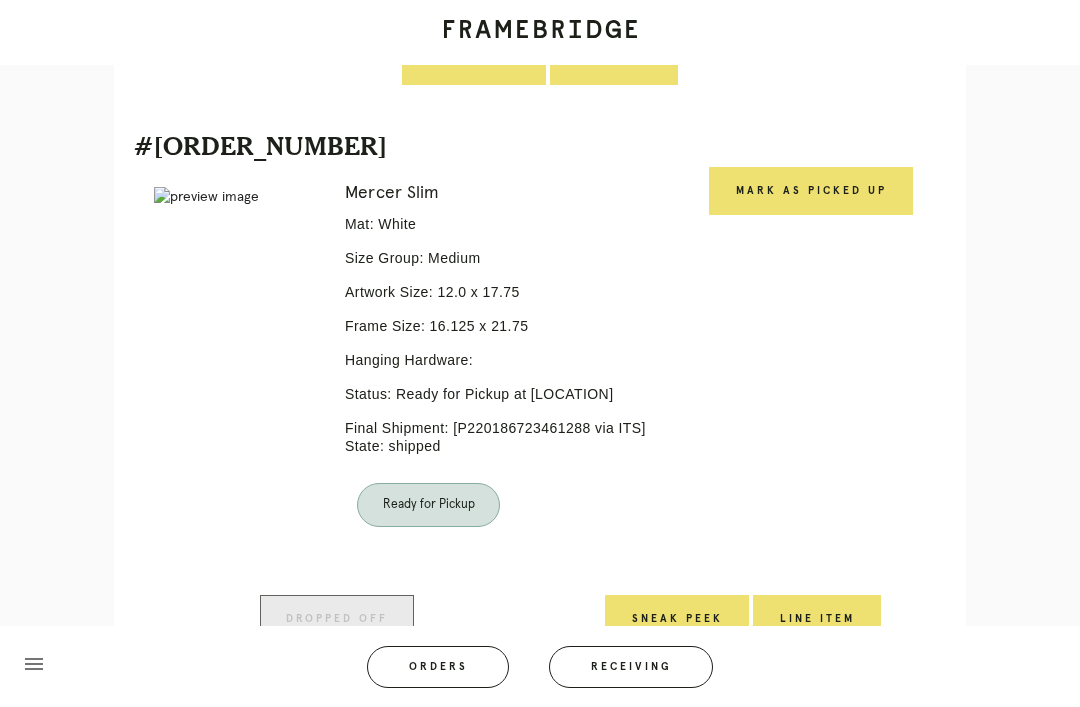 click on "Mark as Picked Up" at bounding box center (811, 191) 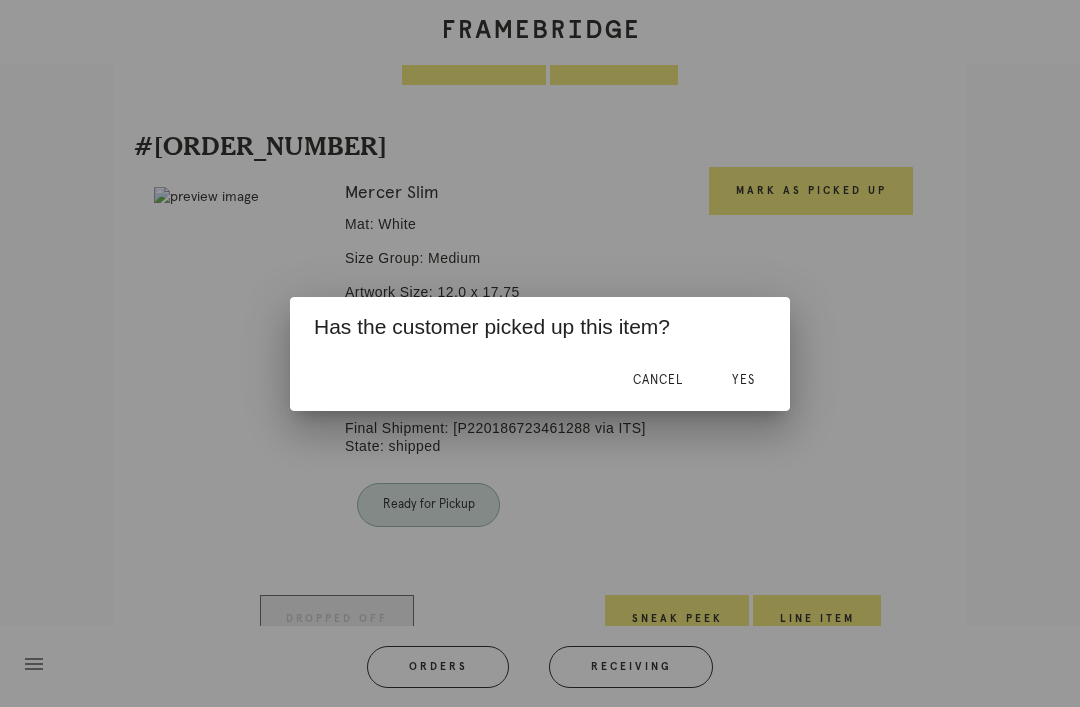 click on "Yes" at bounding box center (743, 381) 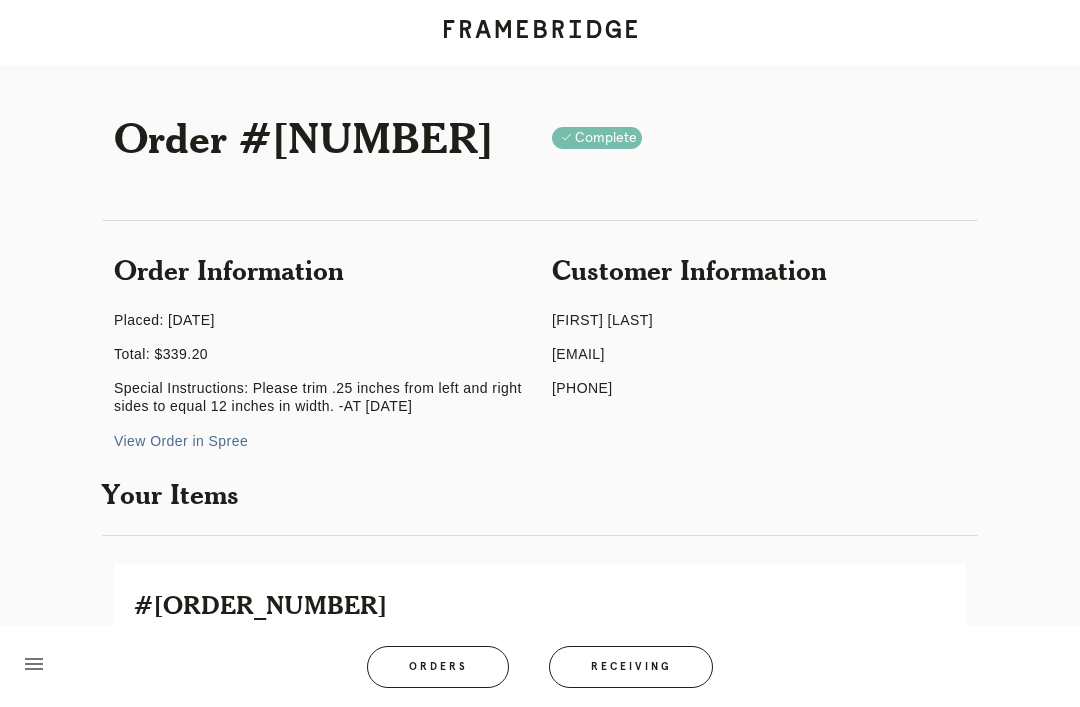 scroll, scrollTop: 0, scrollLeft: 0, axis: both 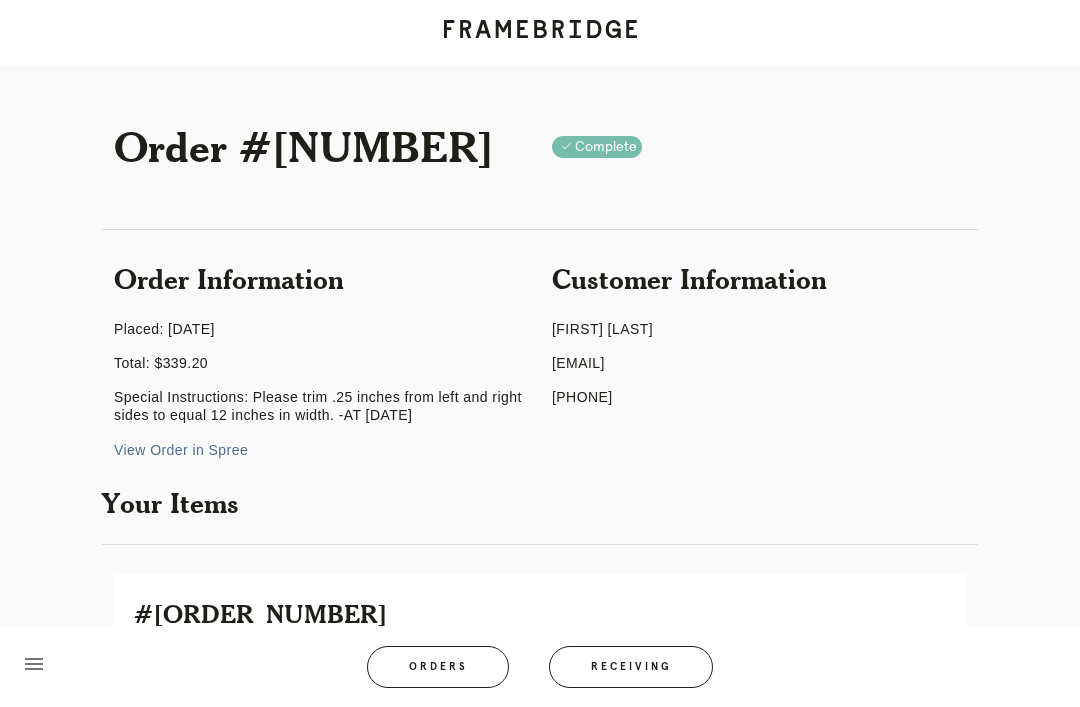 click on "Receiving" at bounding box center [631, 667] 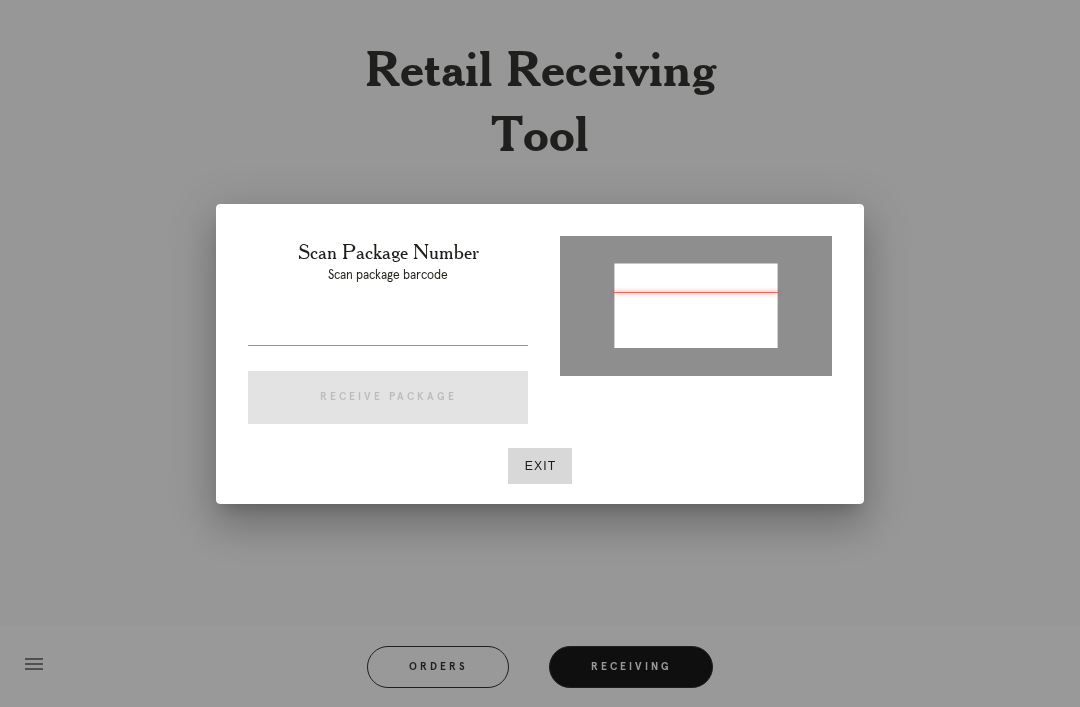type on "[ACCOUNT_NUMBER]" 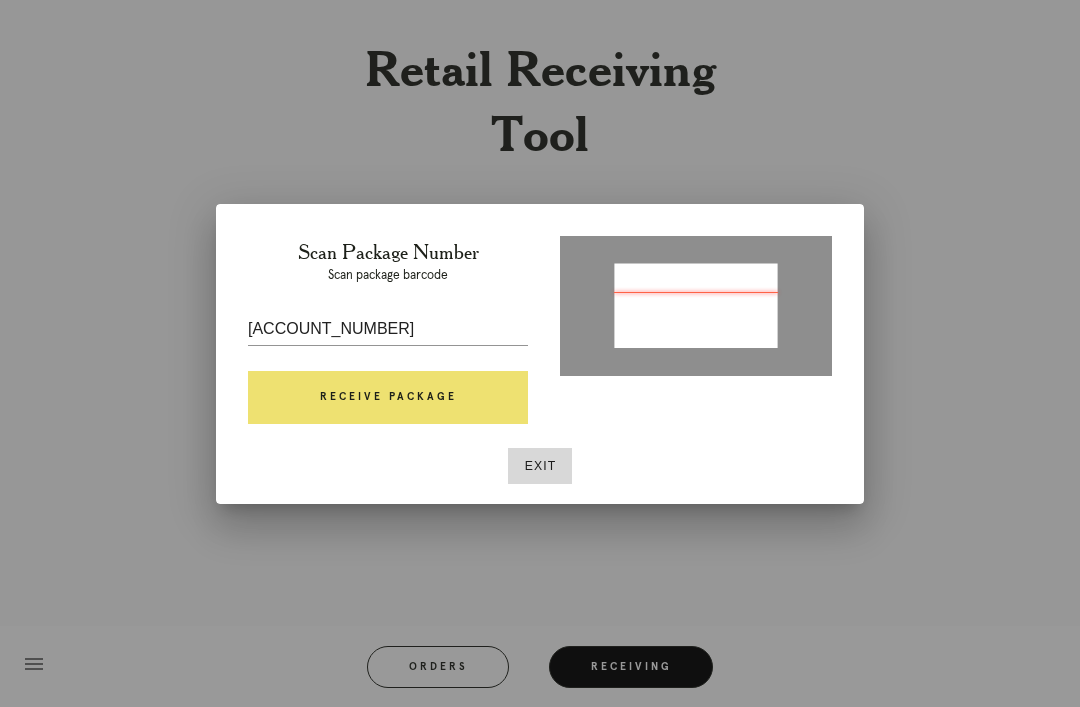 click on "Receive Package" at bounding box center (388, 398) 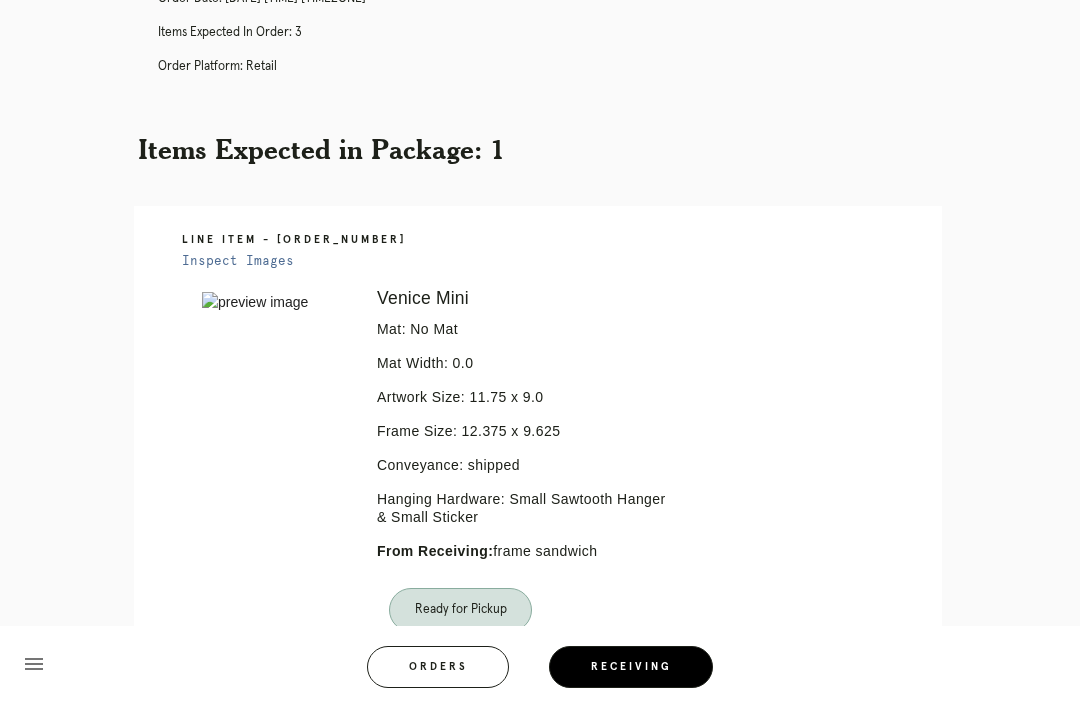 scroll, scrollTop: 0, scrollLeft: 0, axis: both 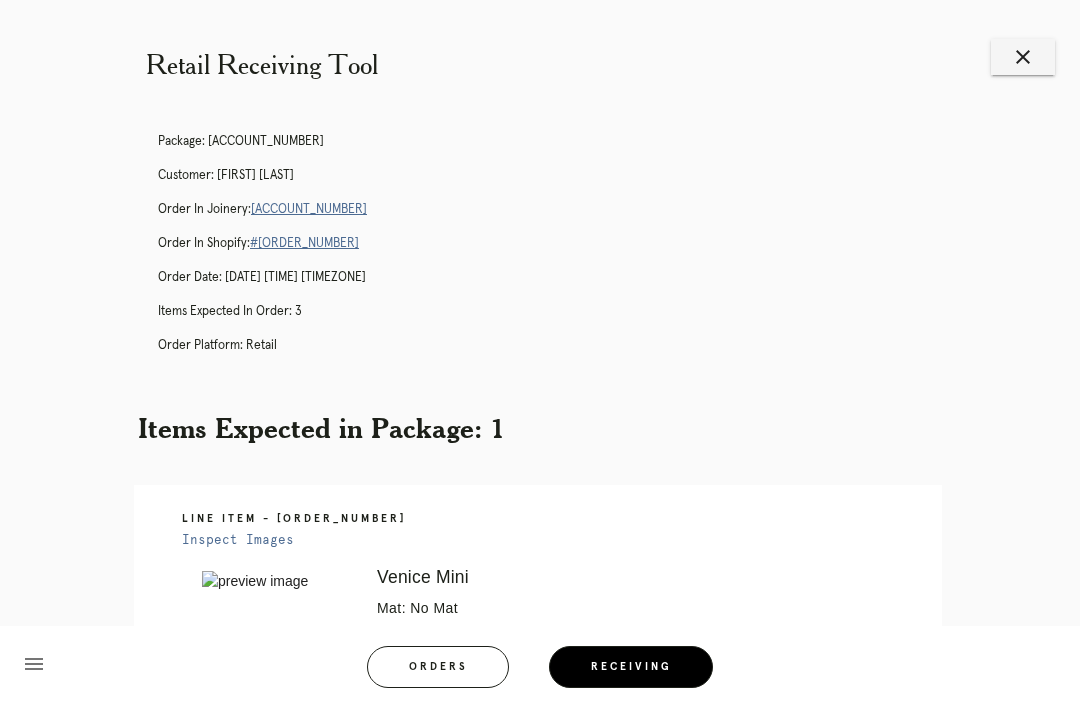 click on "[ACCOUNT_NUMBER]" at bounding box center [309, 209] 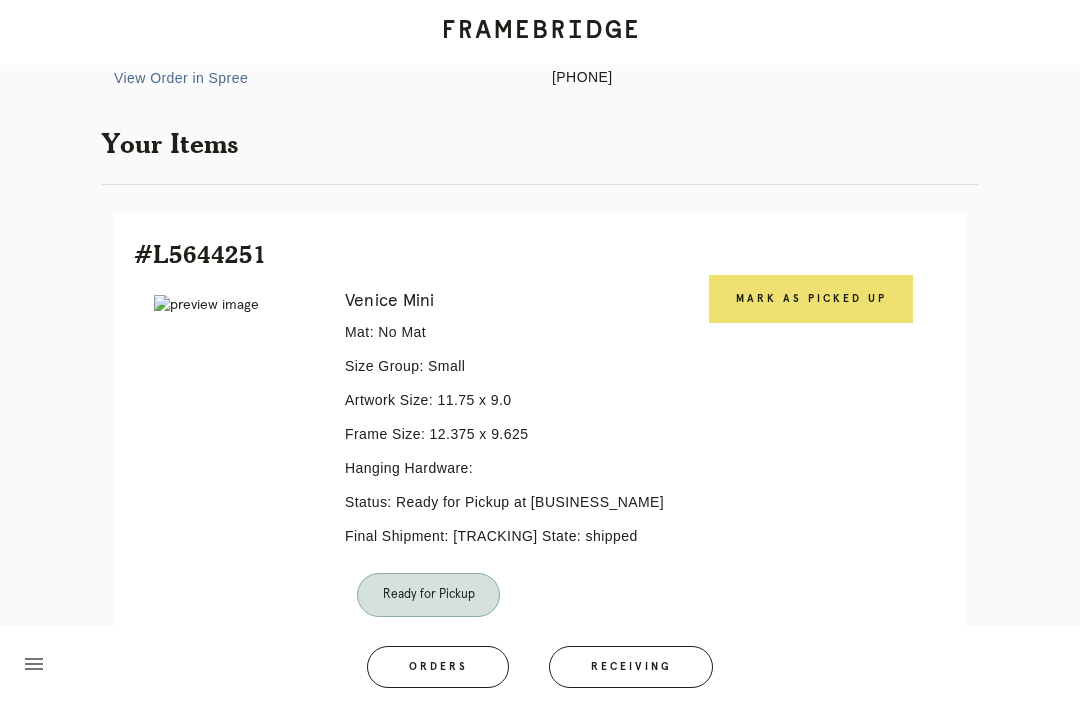 scroll, scrollTop: 319, scrollLeft: 0, axis: vertical 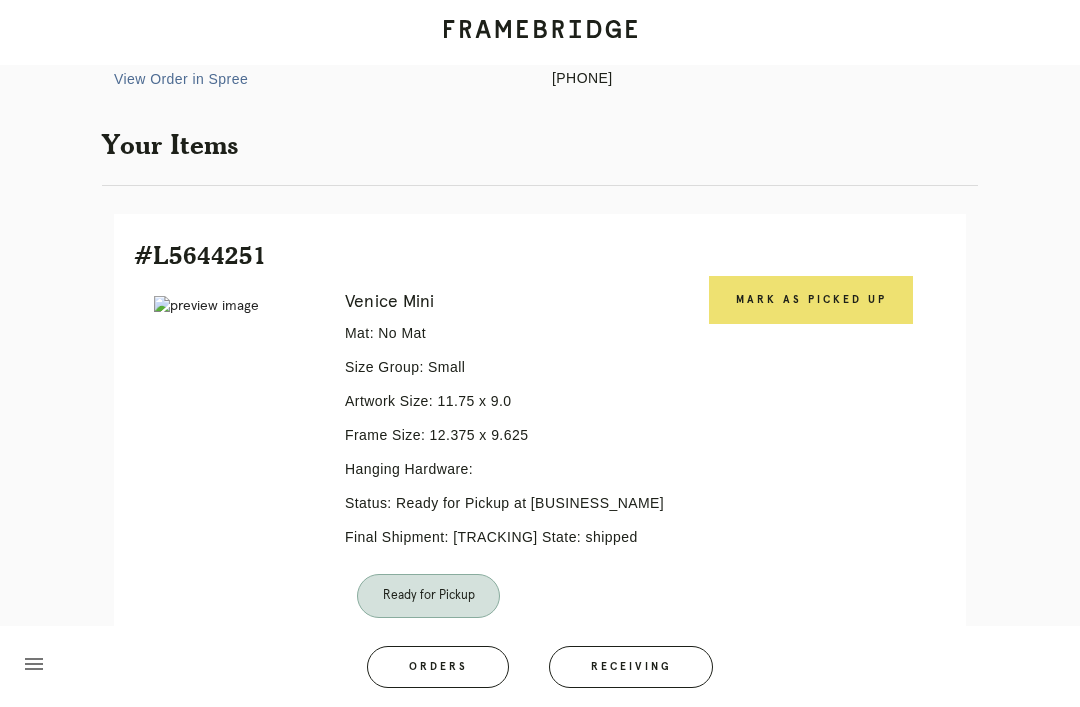 click on "Mark as Picked Up" at bounding box center (811, 300) 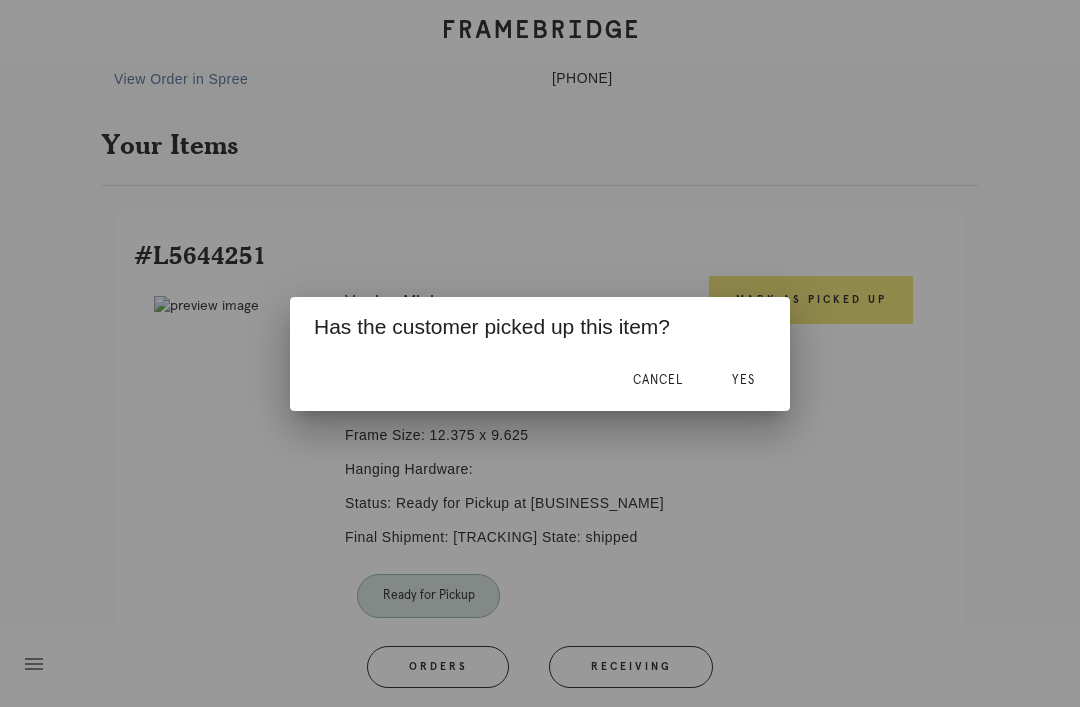 click on "Yes" at bounding box center [743, 380] 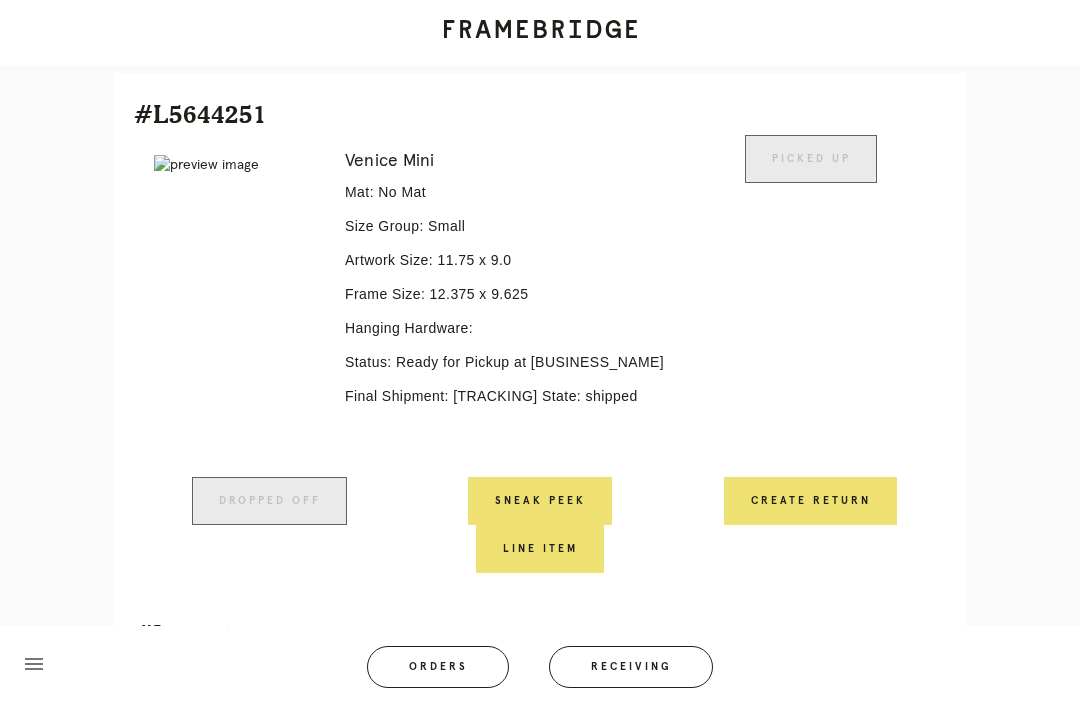scroll, scrollTop: 826, scrollLeft: 0, axis: vertical 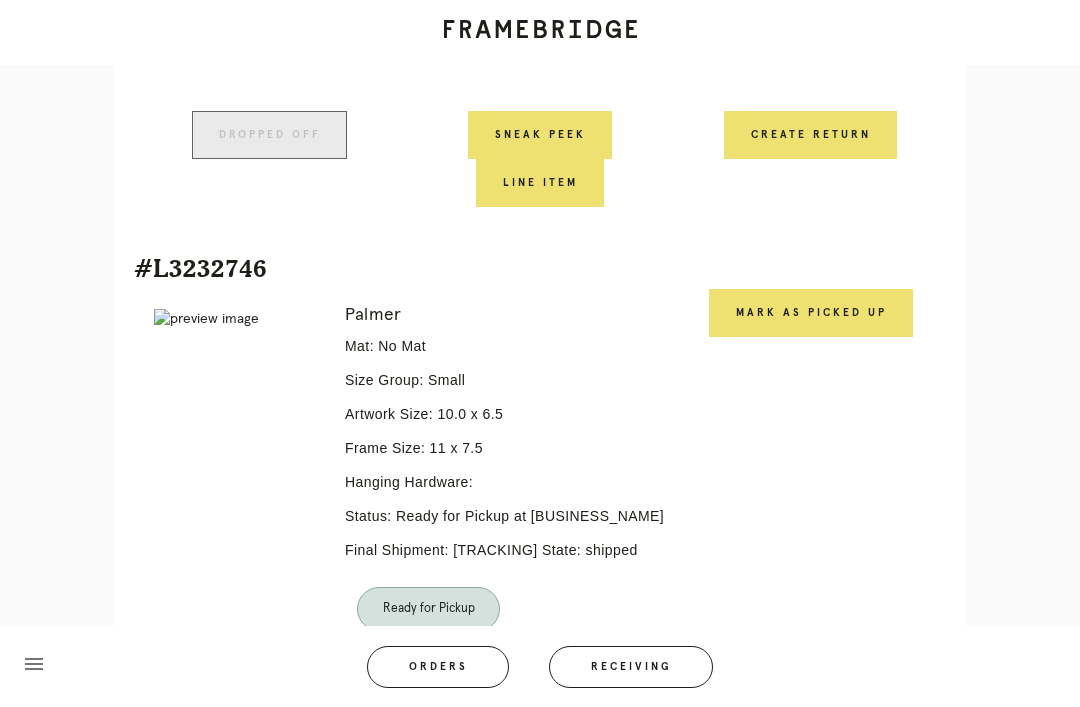 click on "Mark as Picked Up" at bounding box center [811, 313] 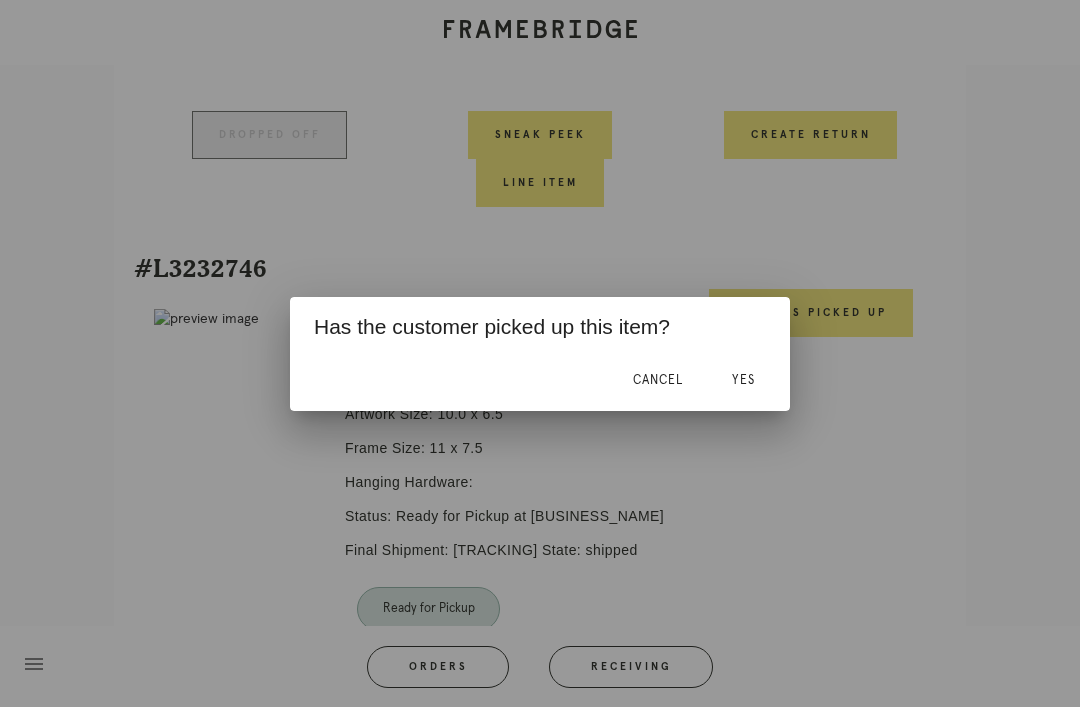 click on "Yes" at bounding box center [743, 381] 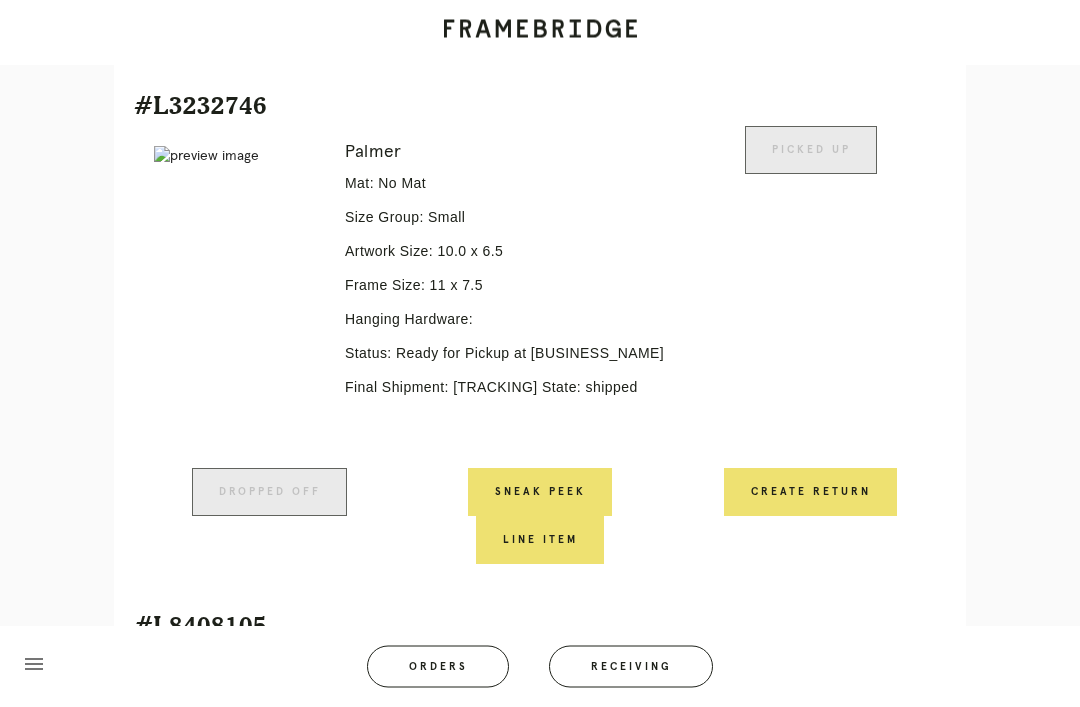 scroll, scrollTop: 1297, scrollLeft: 0, axis: vertical 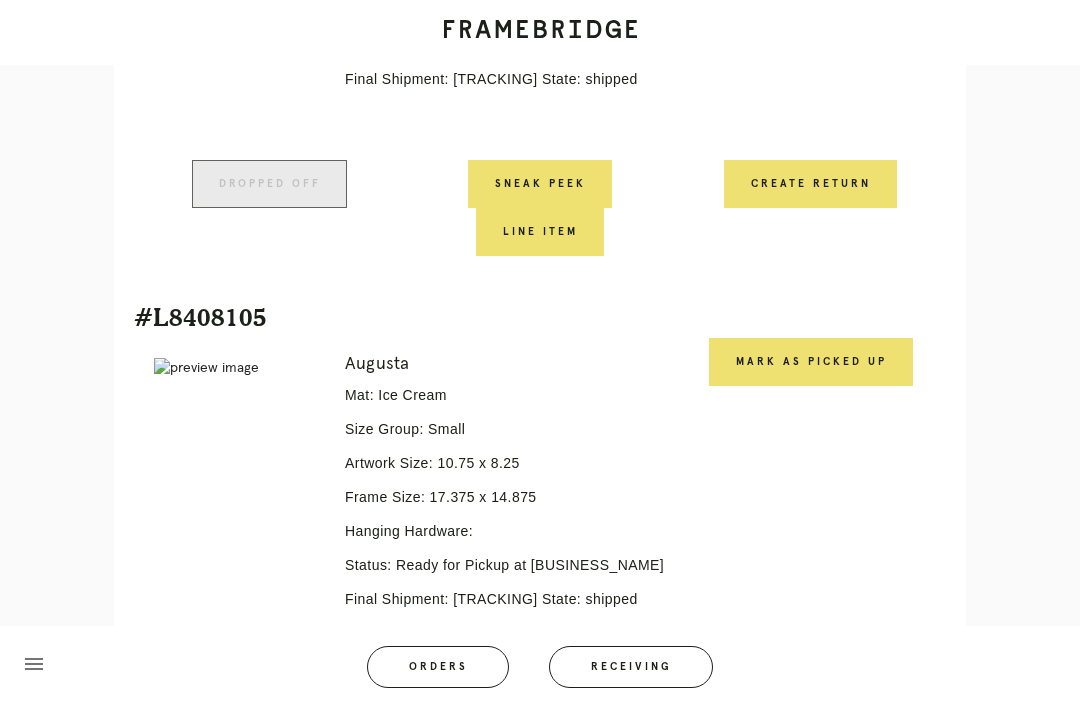 click on "Mark as Picked Up" at bounding box center (811, 362) 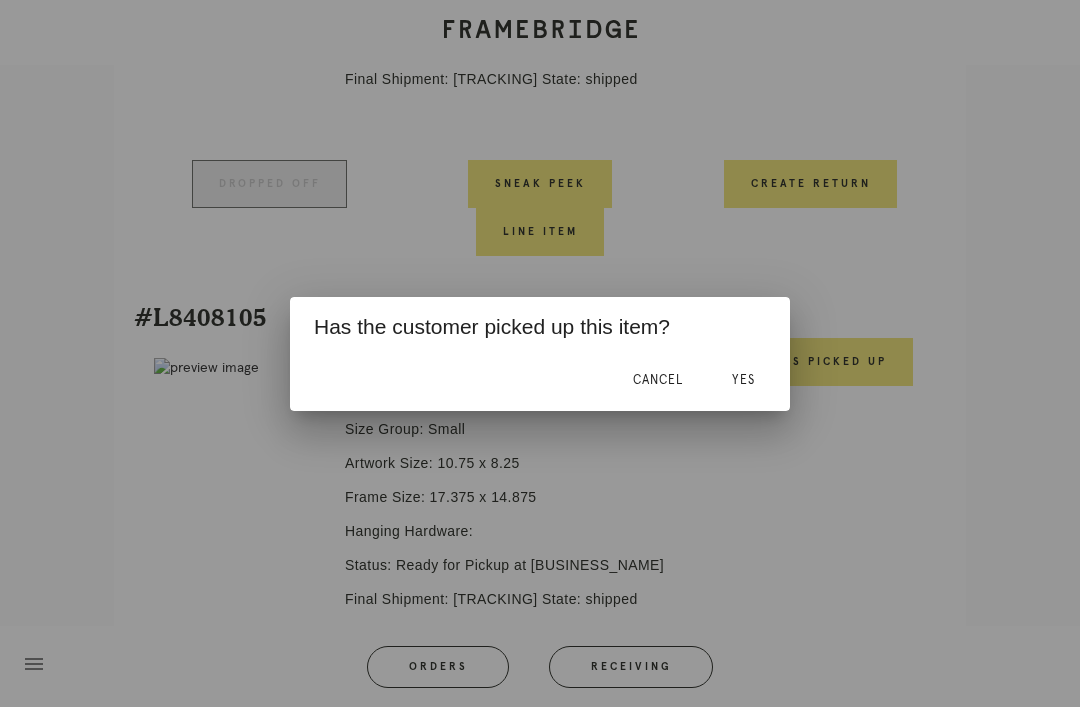click on "Yes" at bounding box center (743, 381) 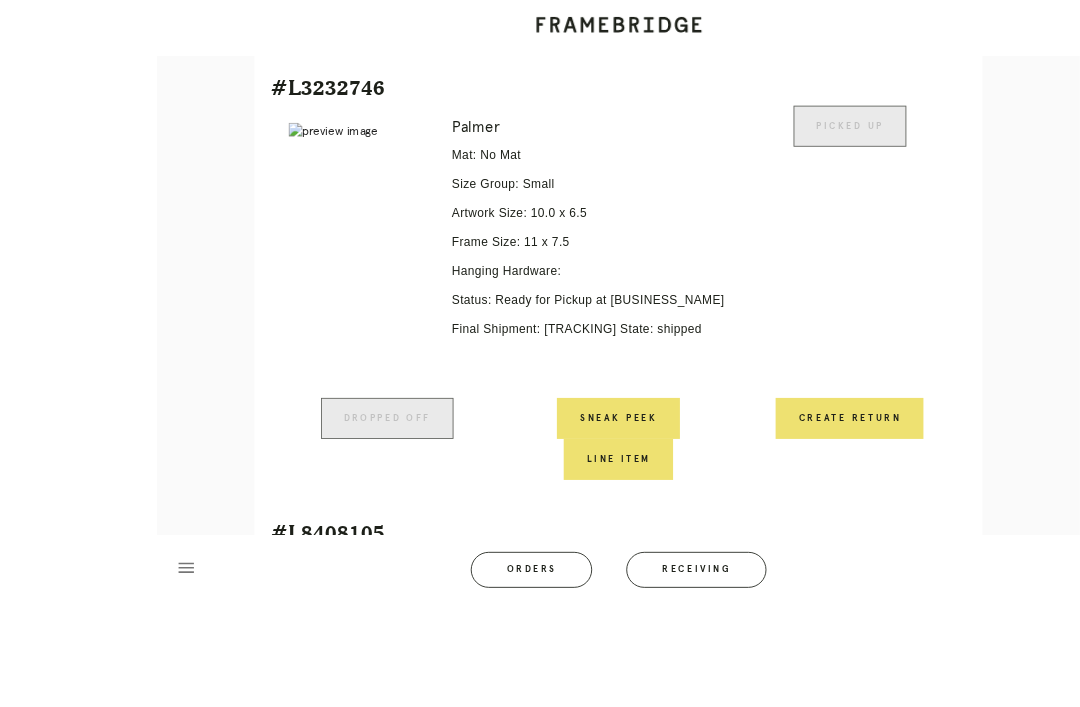 scroll, scrollTop: 1261, scrollLeft: 0, axis: vertical 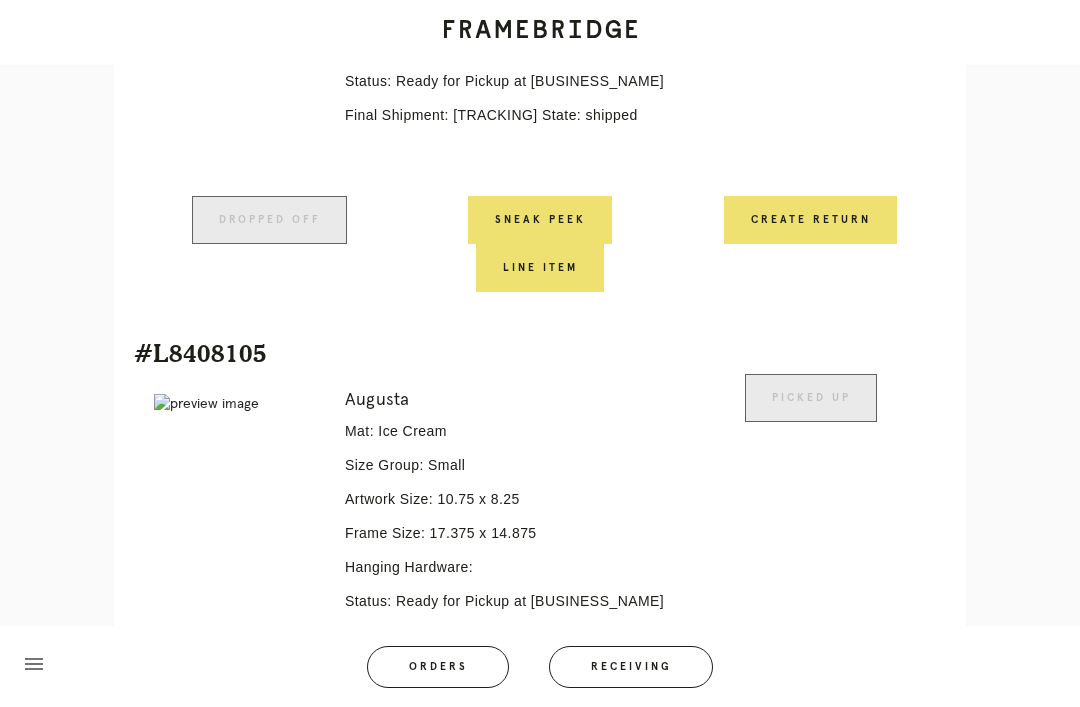 click on "Receiving" at bounding box center [631, 667] 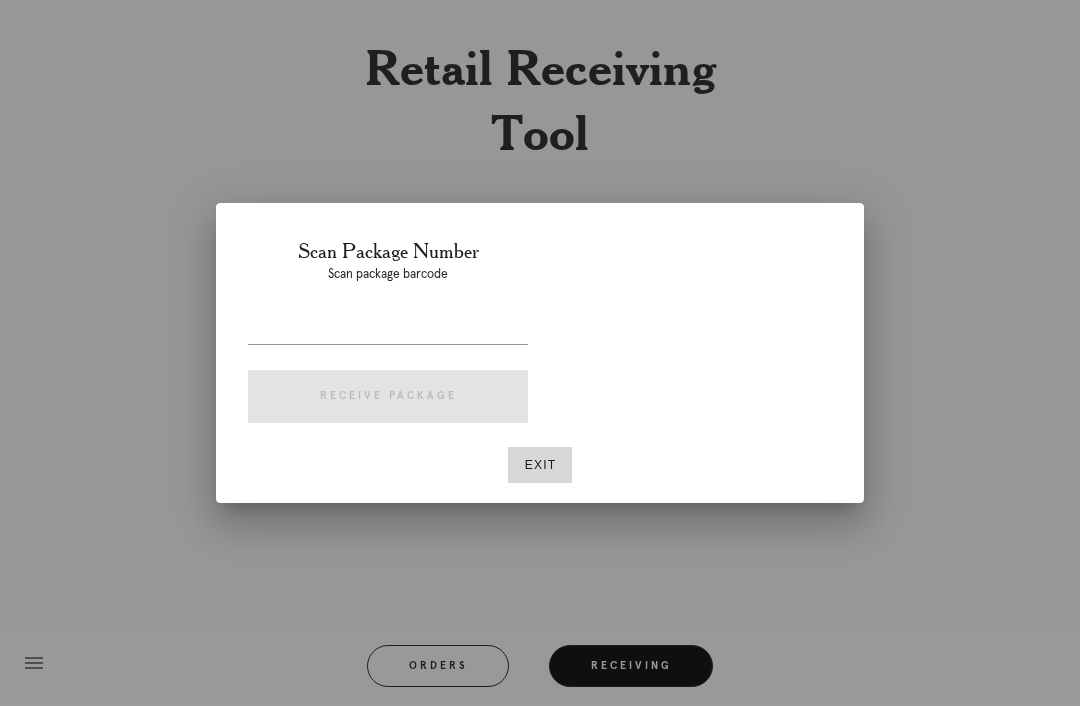 scroll, scrollTop: 64, scrollLeft: 0, axis: vertical 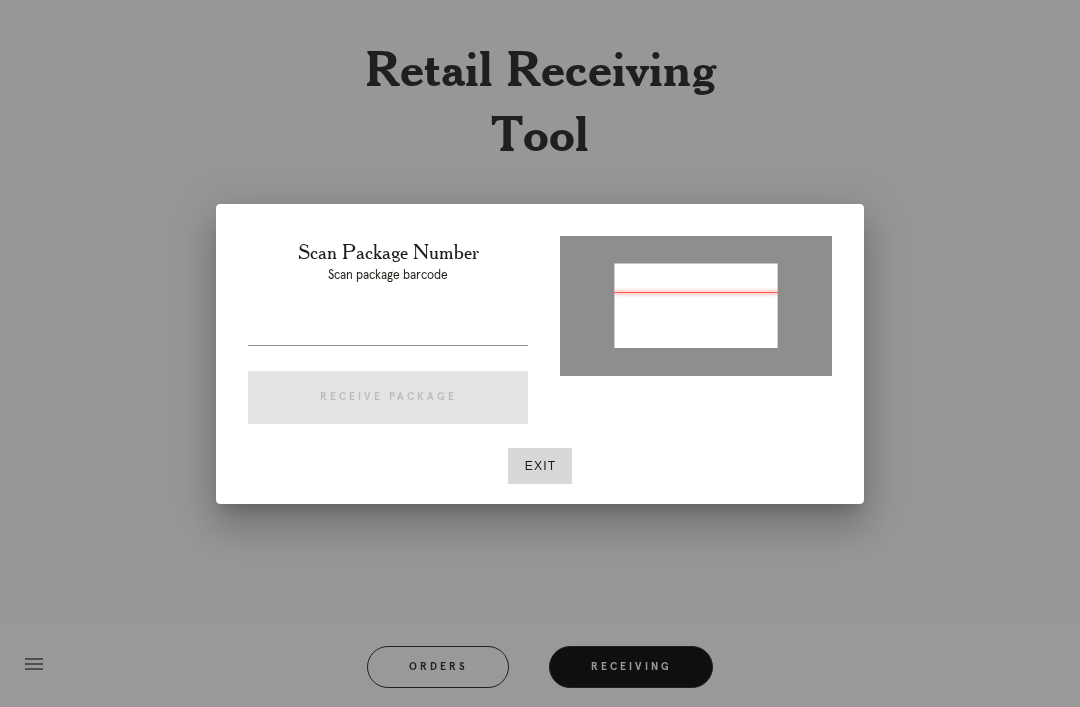 type on "[TRACKING]" 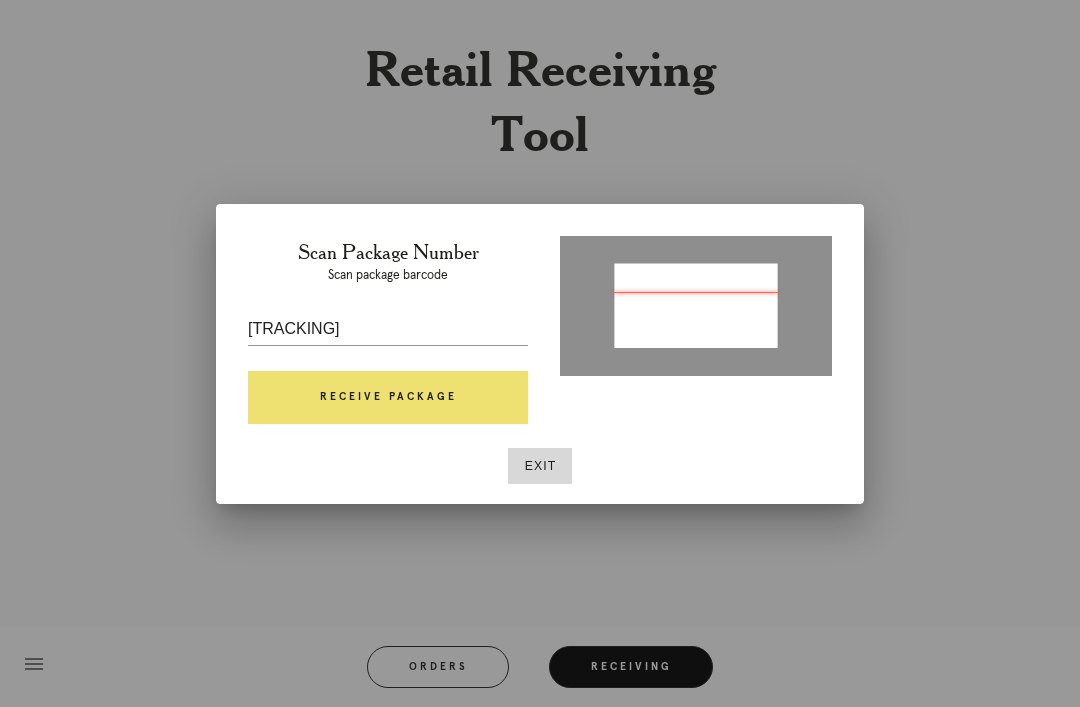 click on "Receive Package" at bounding box center (388, 398) 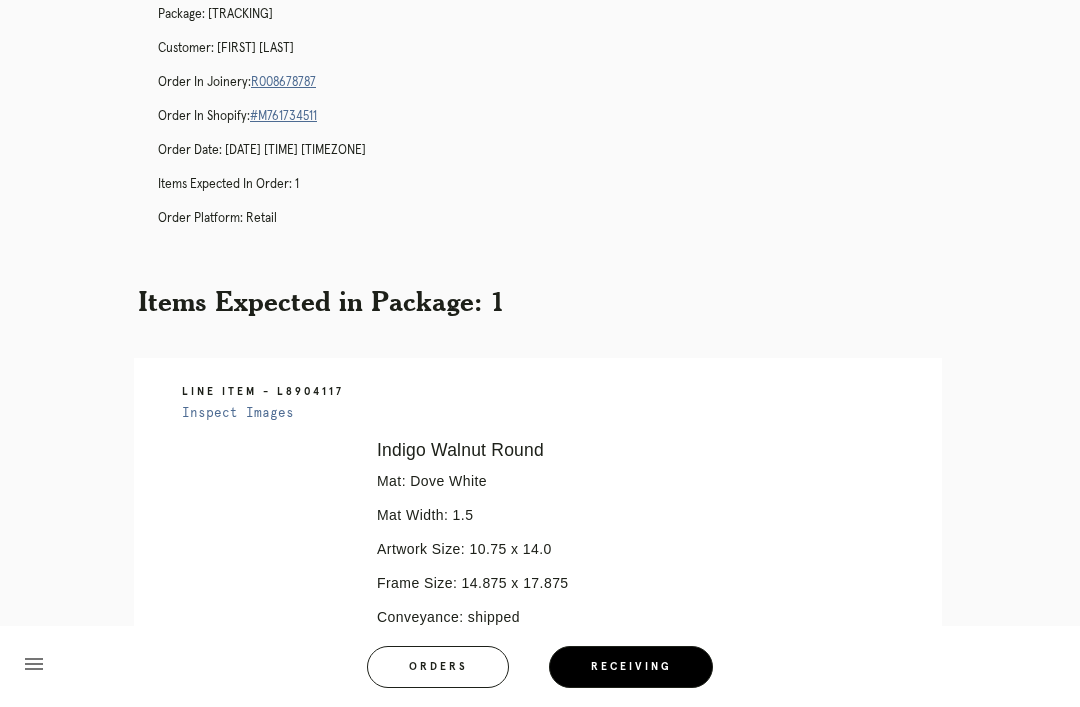 scroll, scrollTop: 129, scrollLeft: 0, axis: vertical 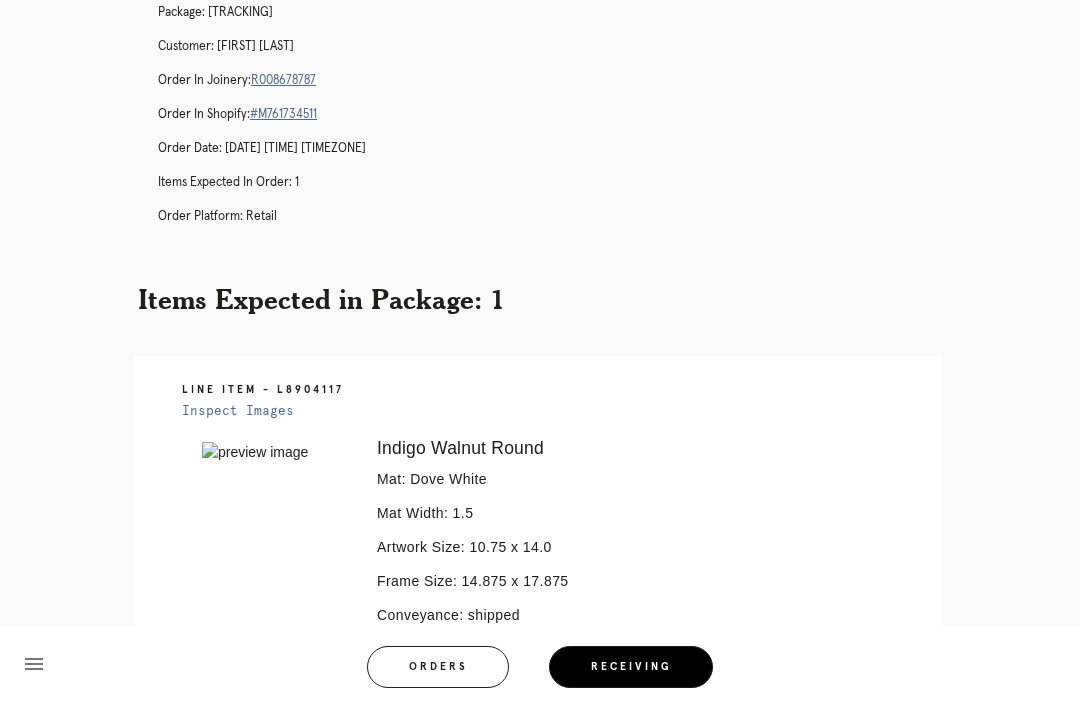 click on "R008678787" at bounding box center [283, 80] 